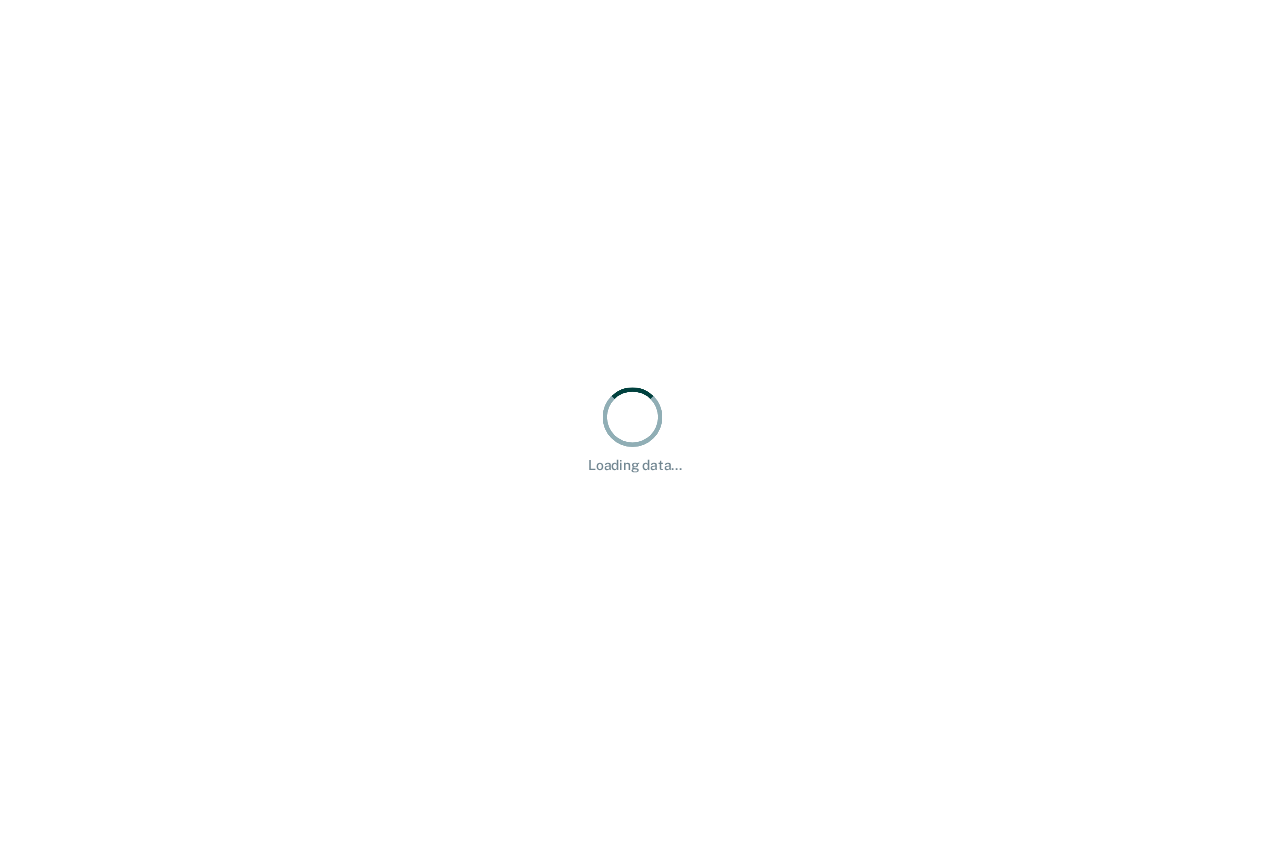 scroll, scrollTop: 0, scrollLeft: 0, axis: both 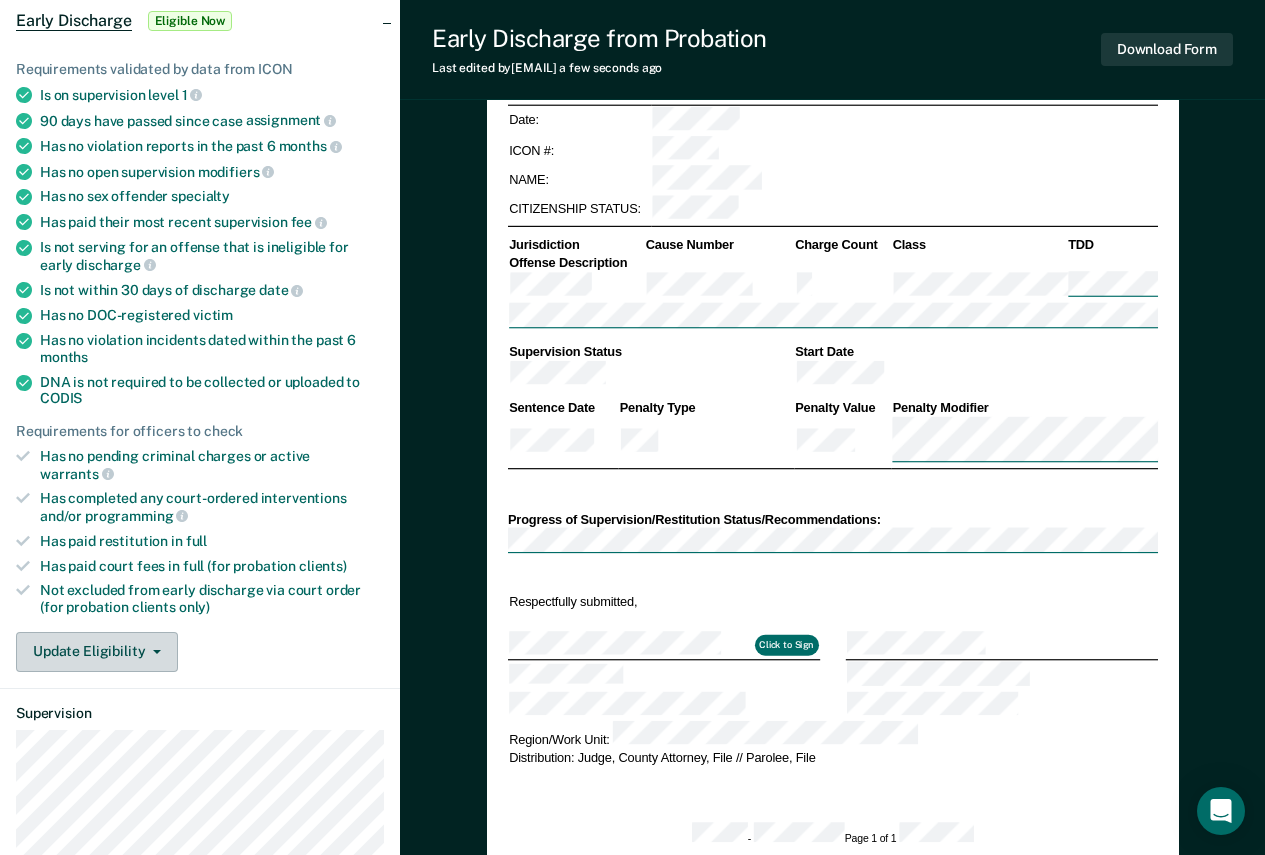 click on "Update Eligibility" at bounding box center [97, 652] 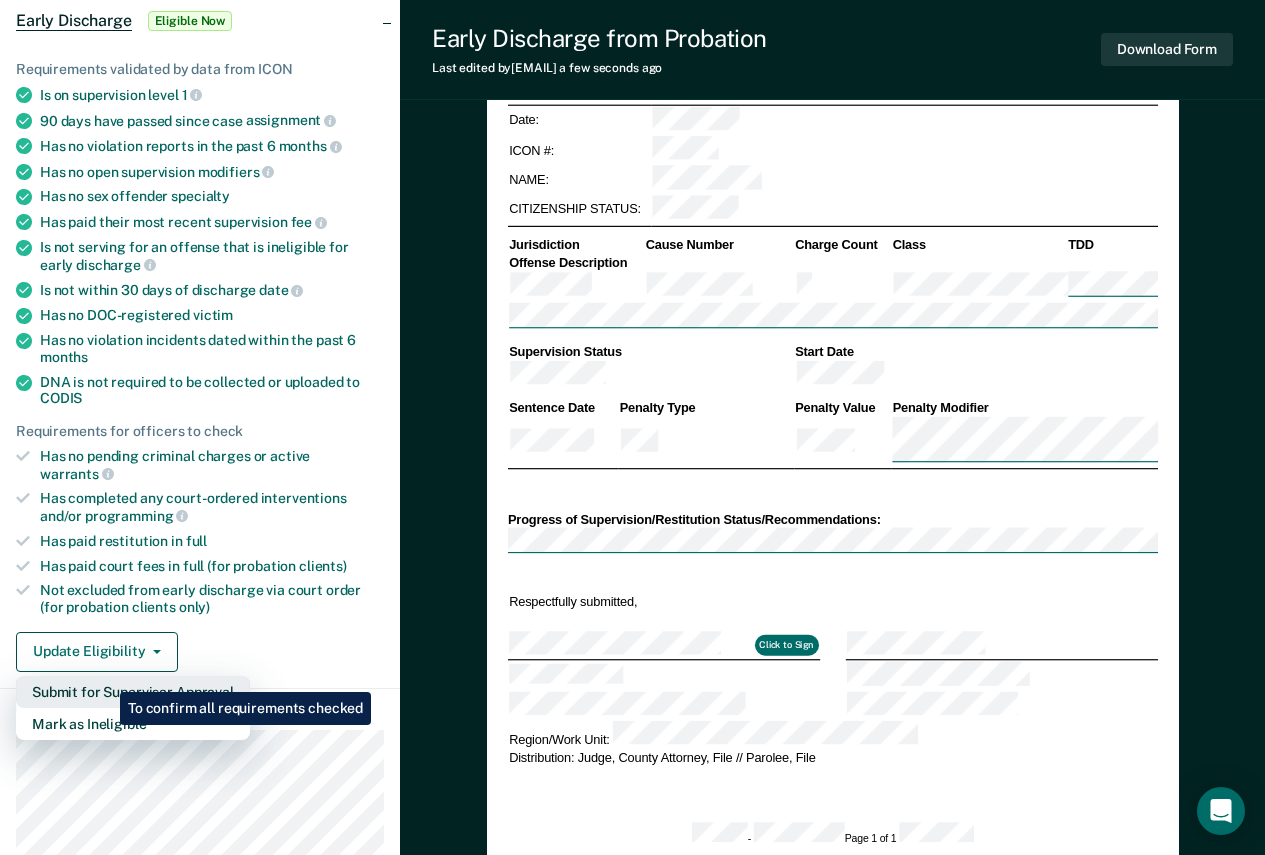 click on "Submit for Supervisor Approval" at bounding box center [133, 692] 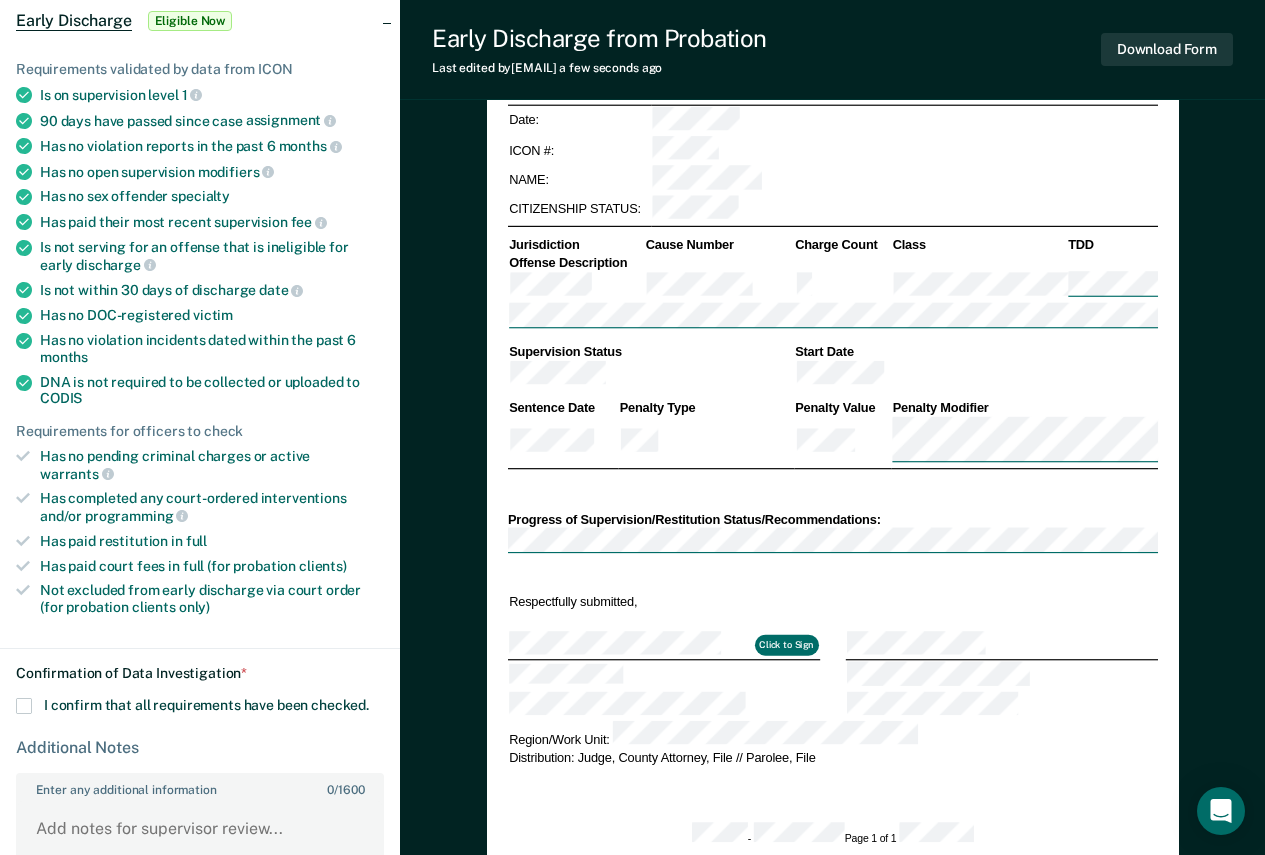 click on "I confirm that all requirements have been checked." at bounding box center (206, 705) 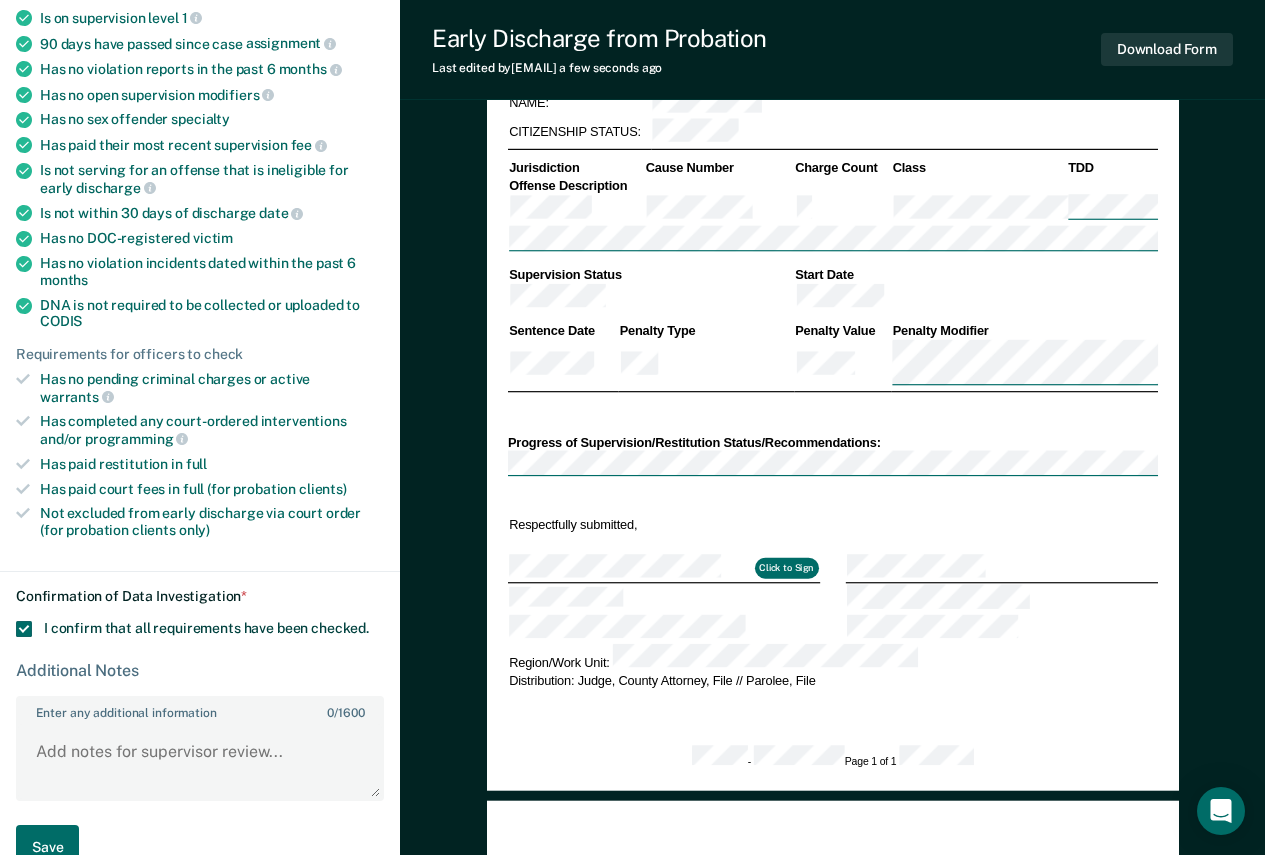 scroll, scrollTop: 400, scrollLeft: 0, axis: vertical 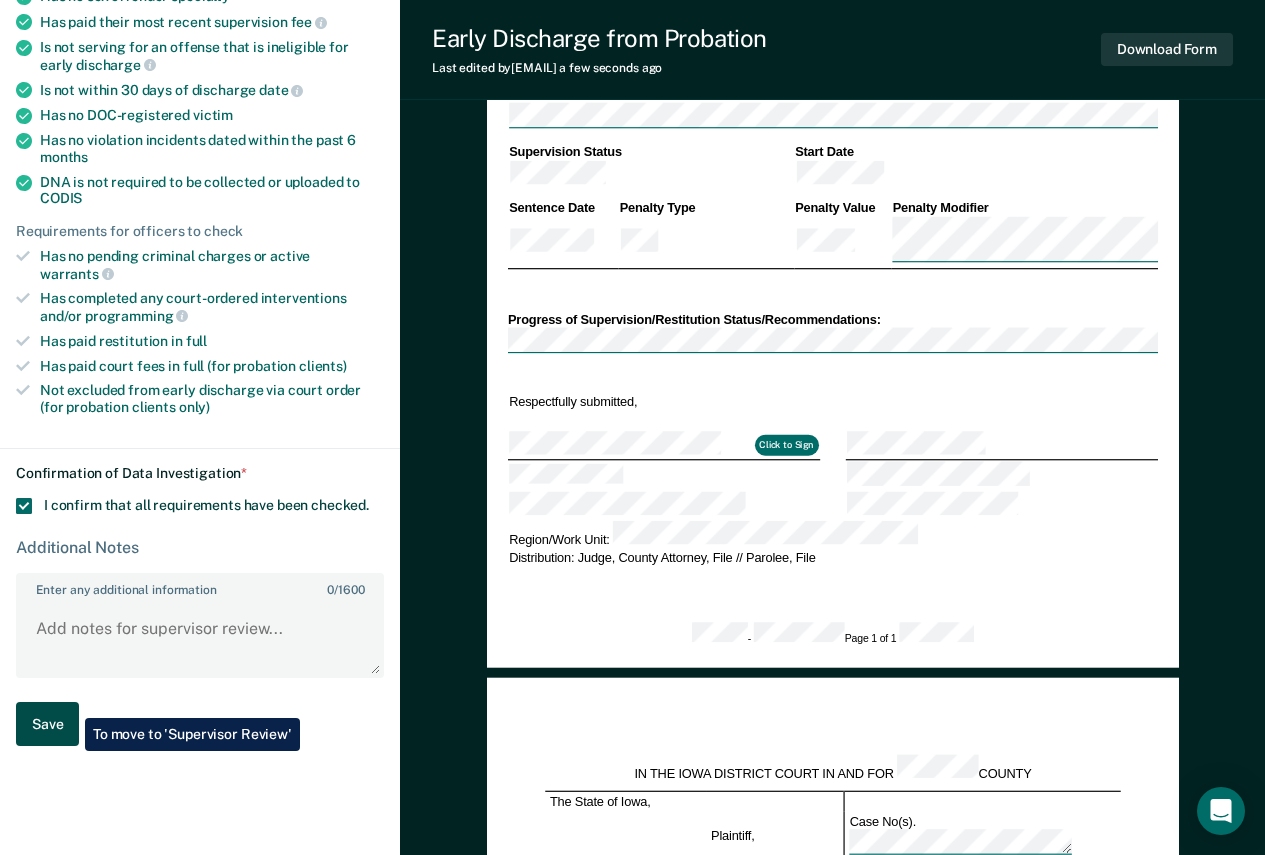click on "Save" at bounding box center (47, 724) 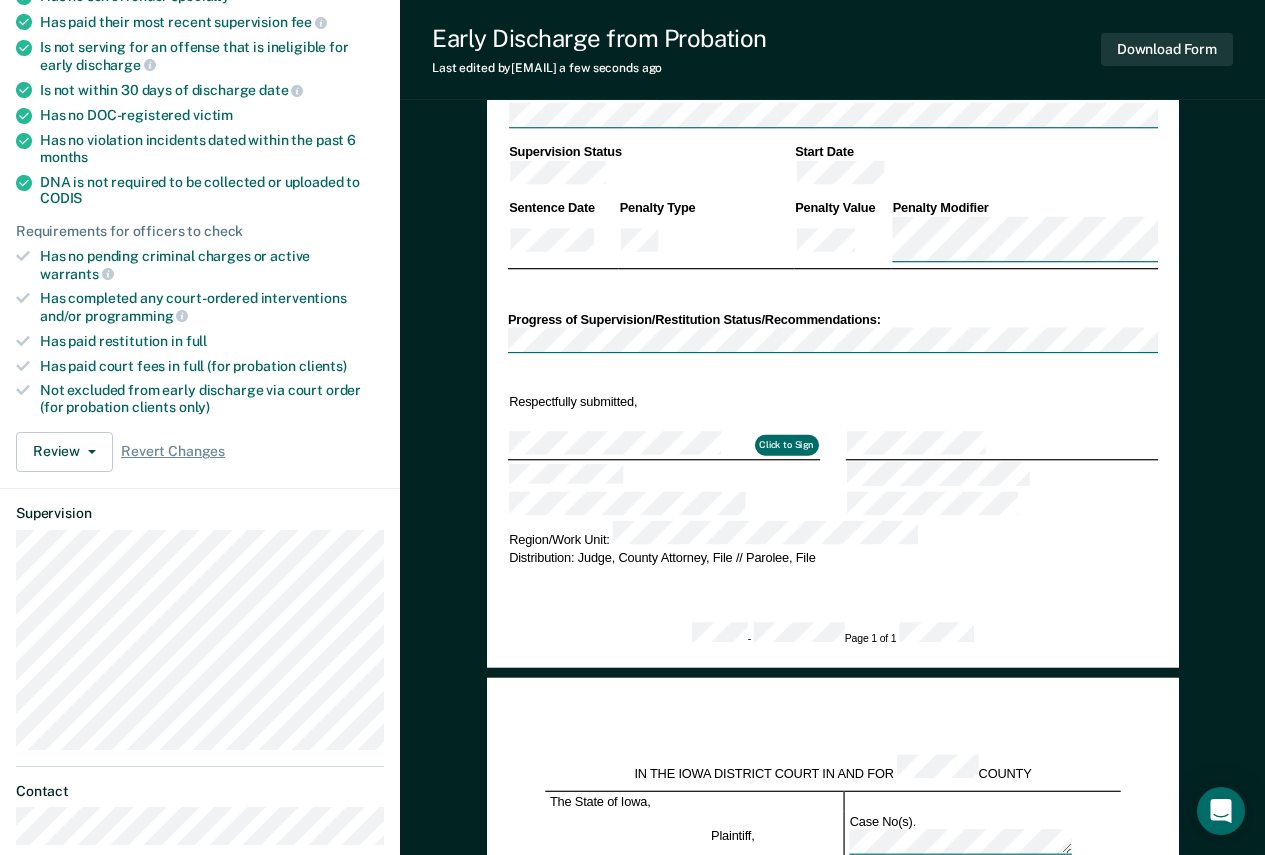 scroll, scrollTop: 0, scrollLeft: 0, axis: both 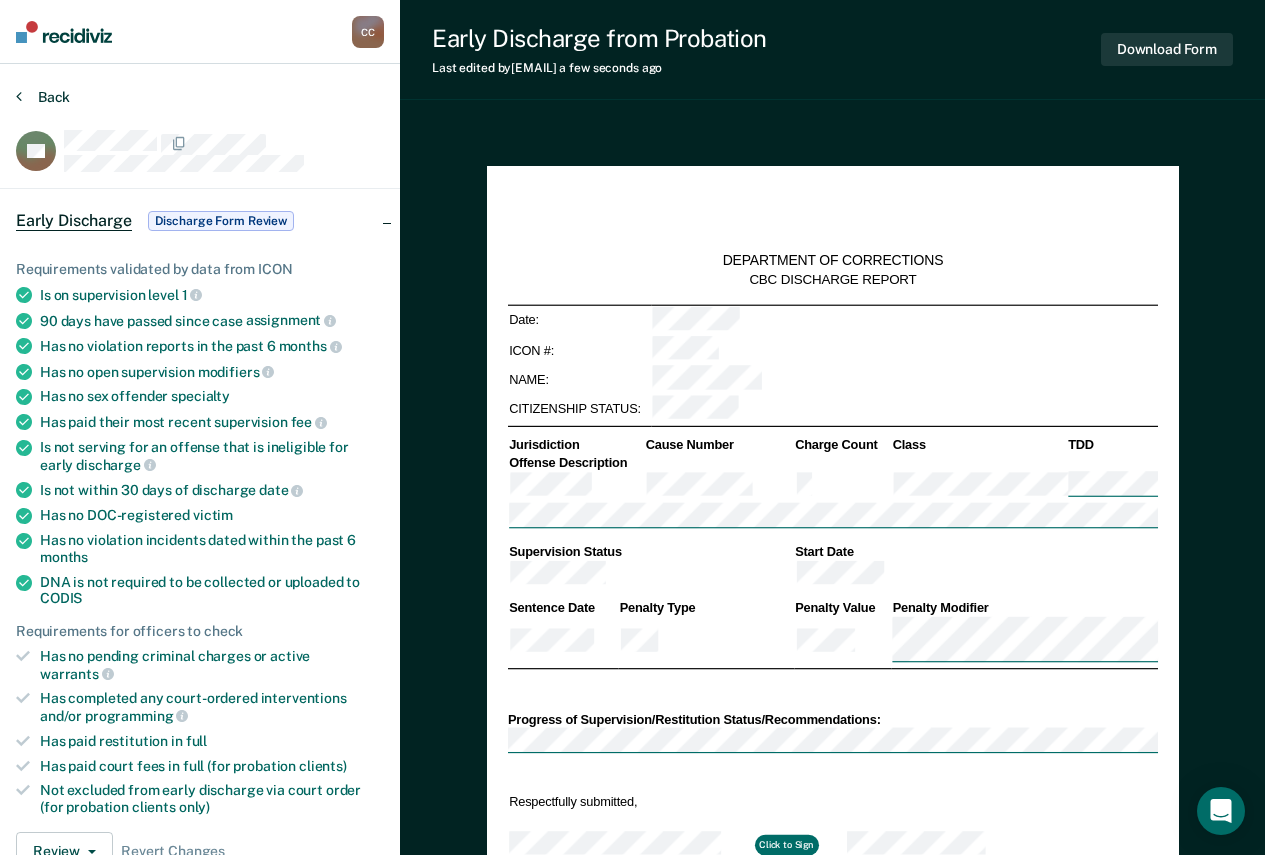 click on "Back" at bounding box center (43, 97) 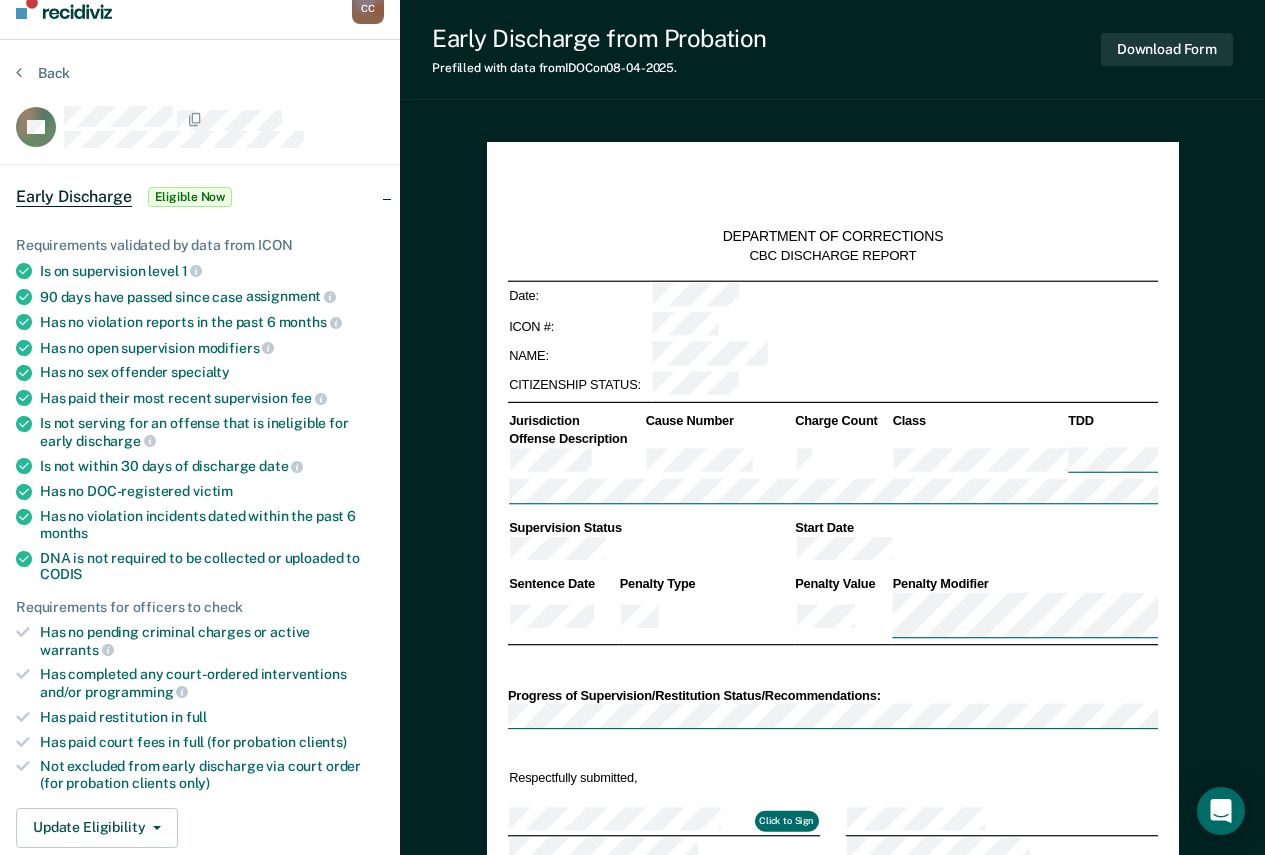 scroll, scrollTop: 100, scrollLeft: 0, axis: vertical 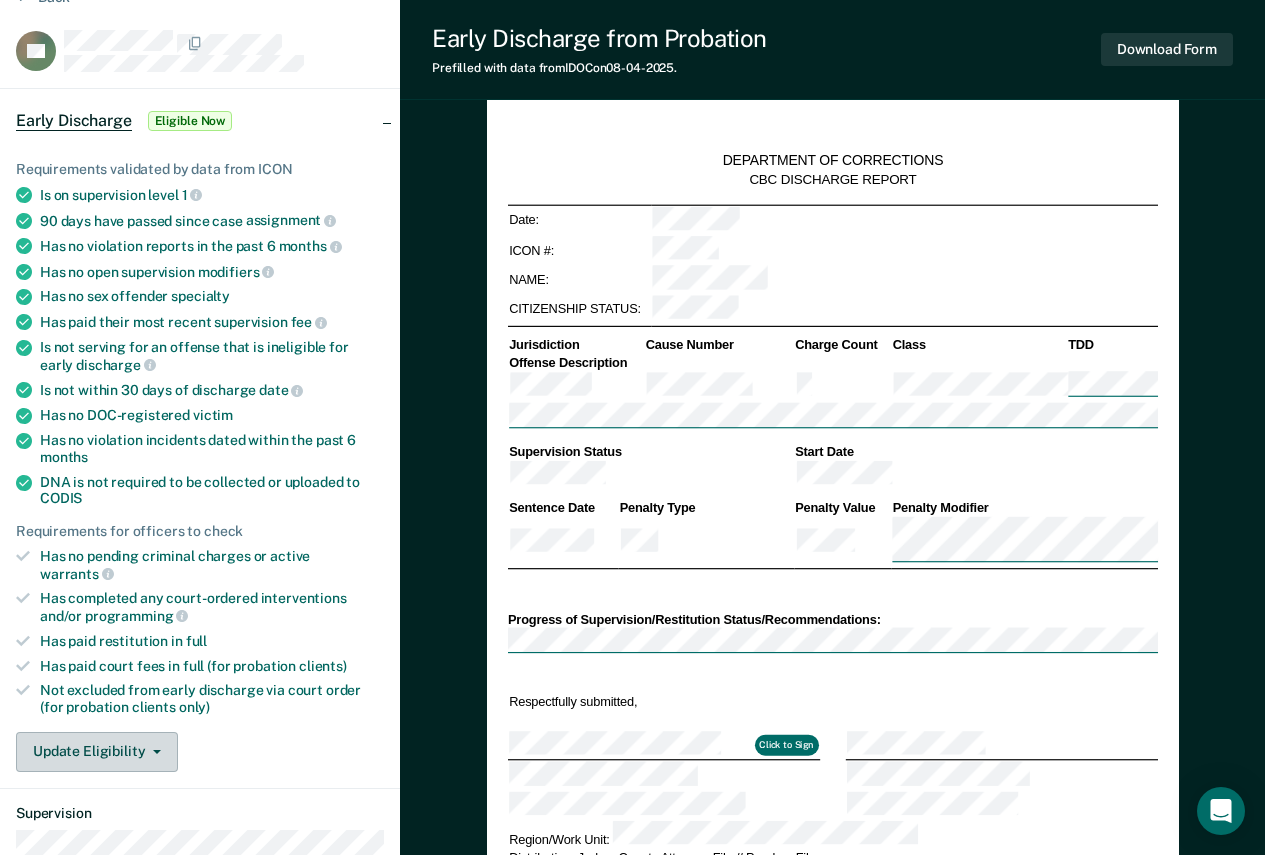 click on "Update Eligibility" at bounding box center [97, 752] 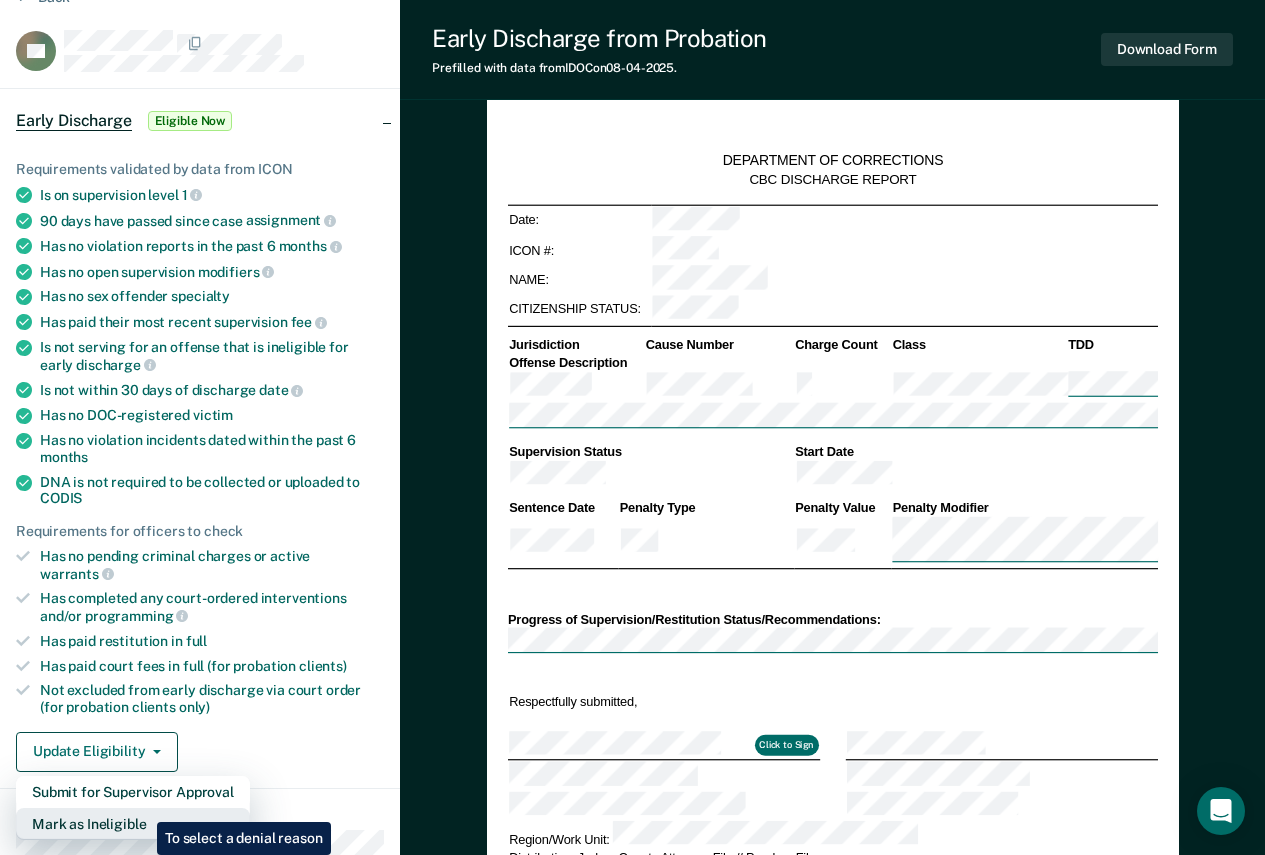 click on "Mark as Ineligible" at bounding box center (133, 824) 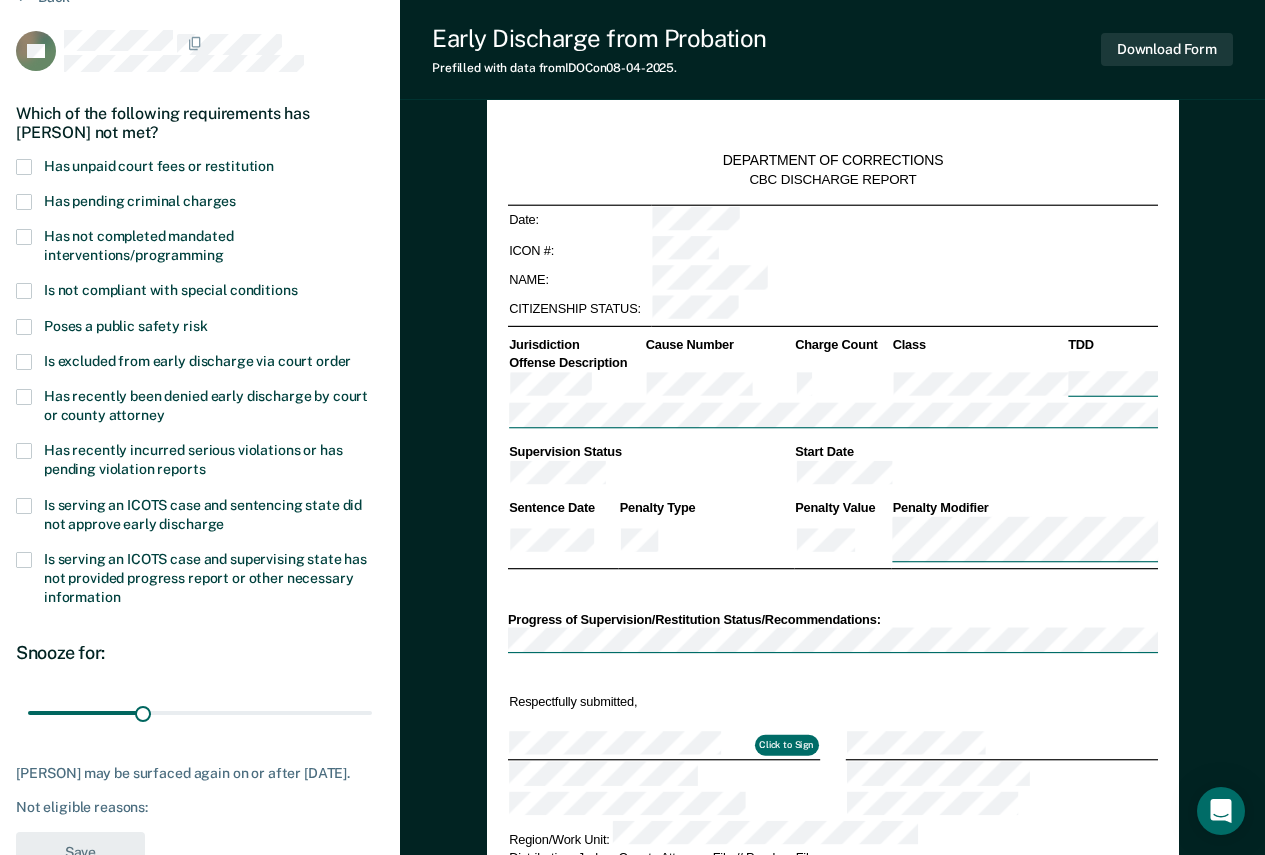 click on "Has not completed mandated interventions/programming" at bounding box center [138, 245] 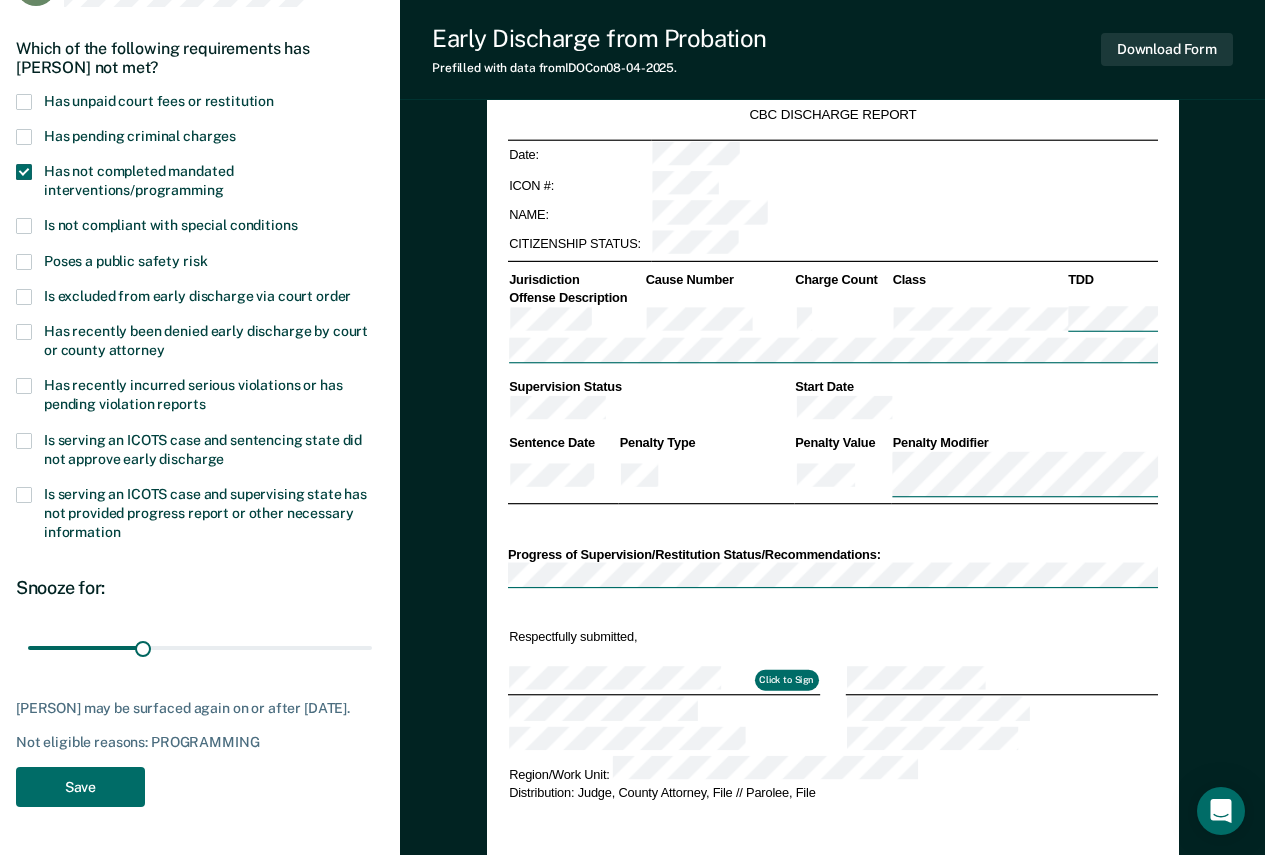 scroll, scrollTop: 200, scrollLeft: 0, axis: vertical 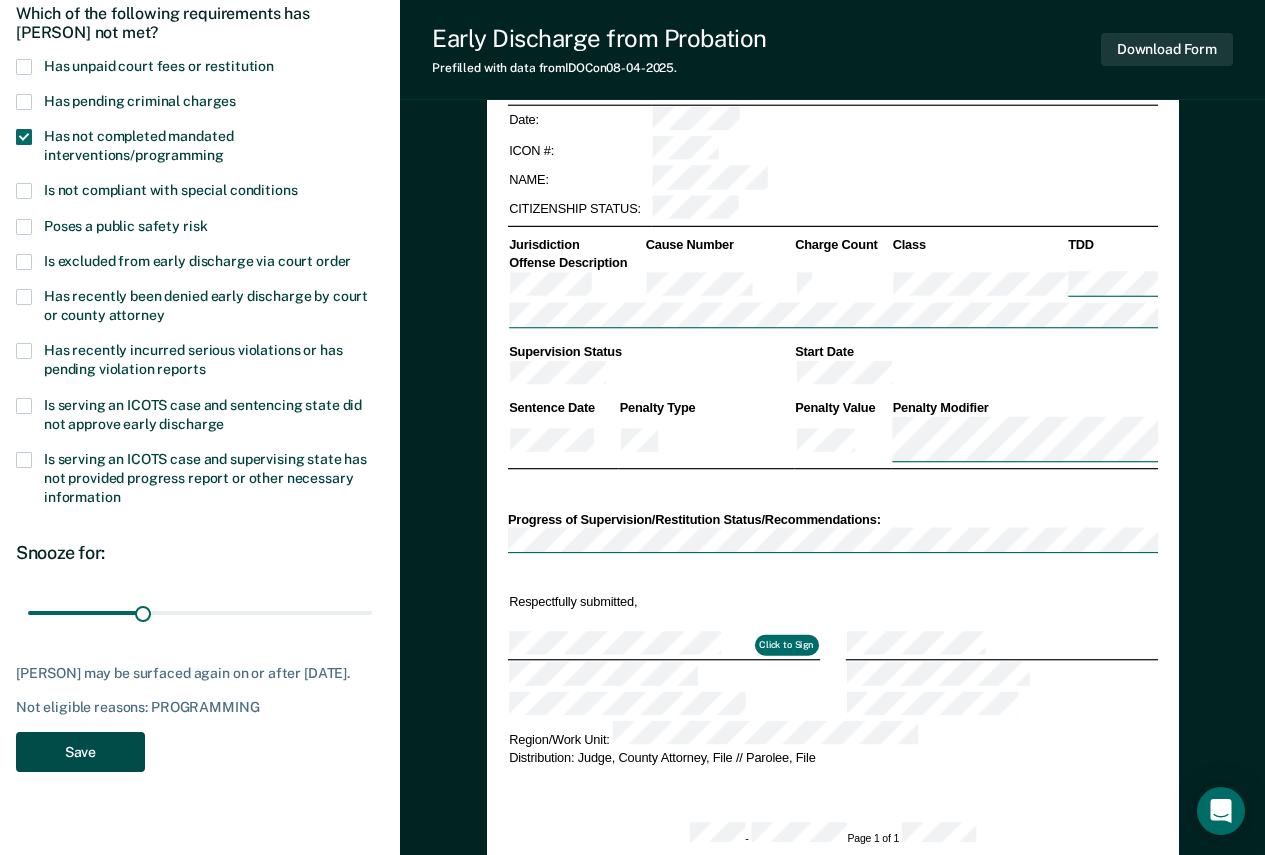 click on "Save" at bounding box center [80, 752] 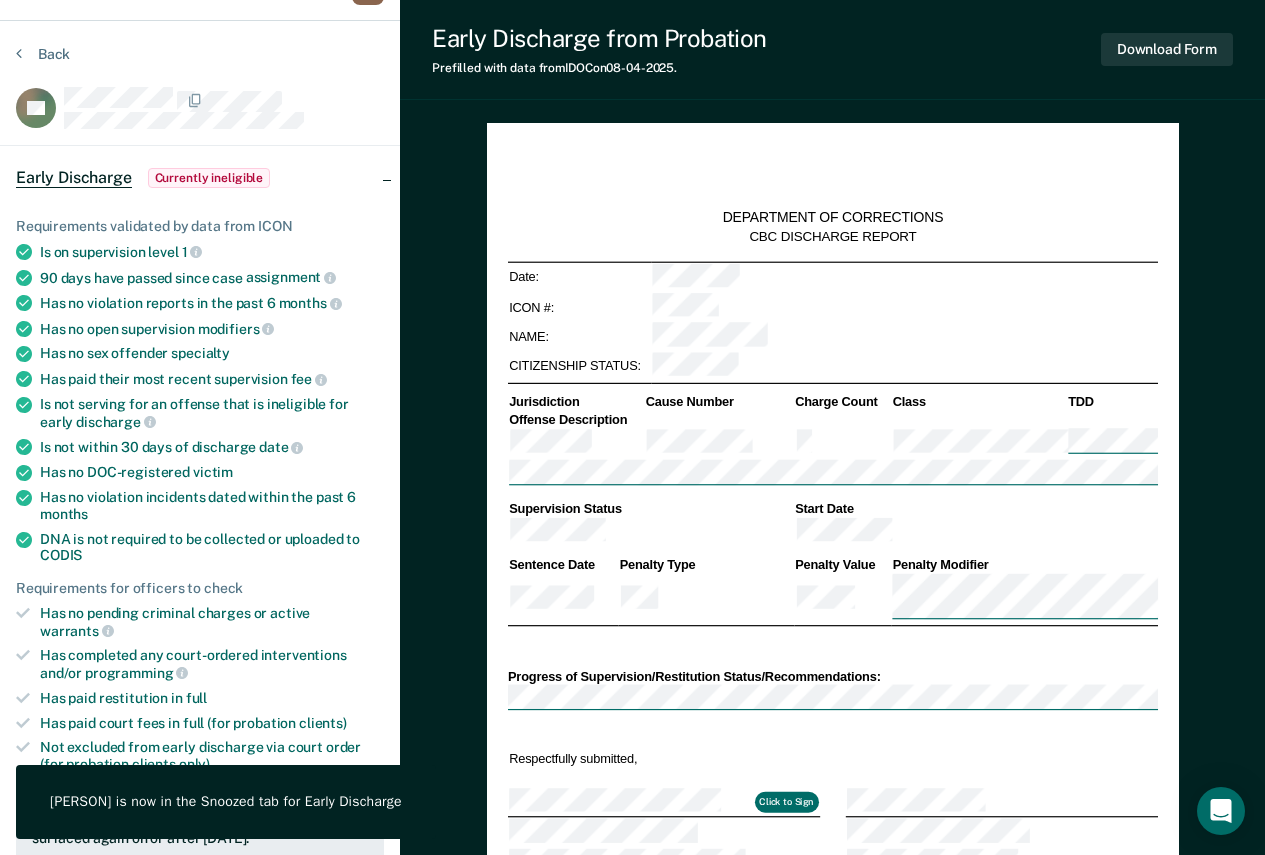 scroll, scrollTop: 0, scrollLeft: 0, axis: both 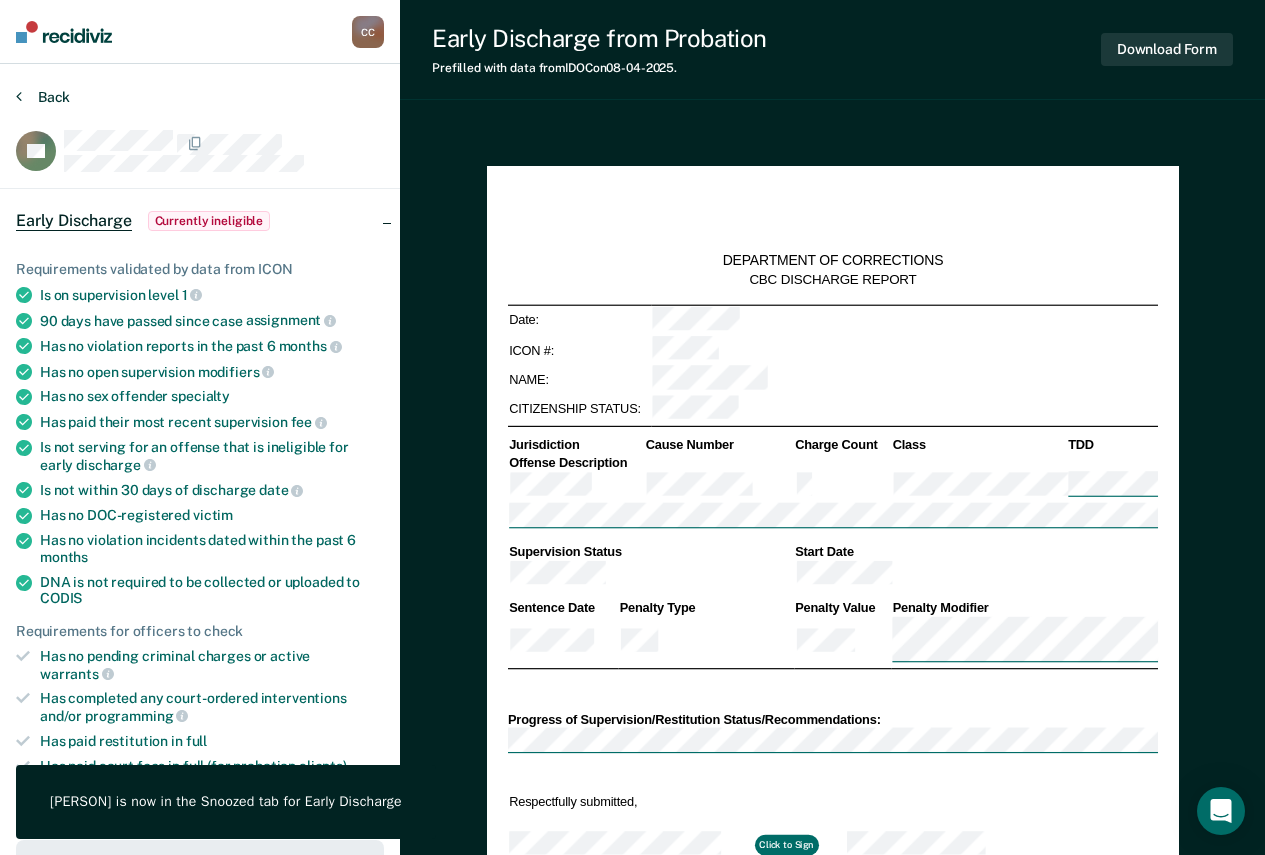 click on "Back" at bounding box center [43, 97] 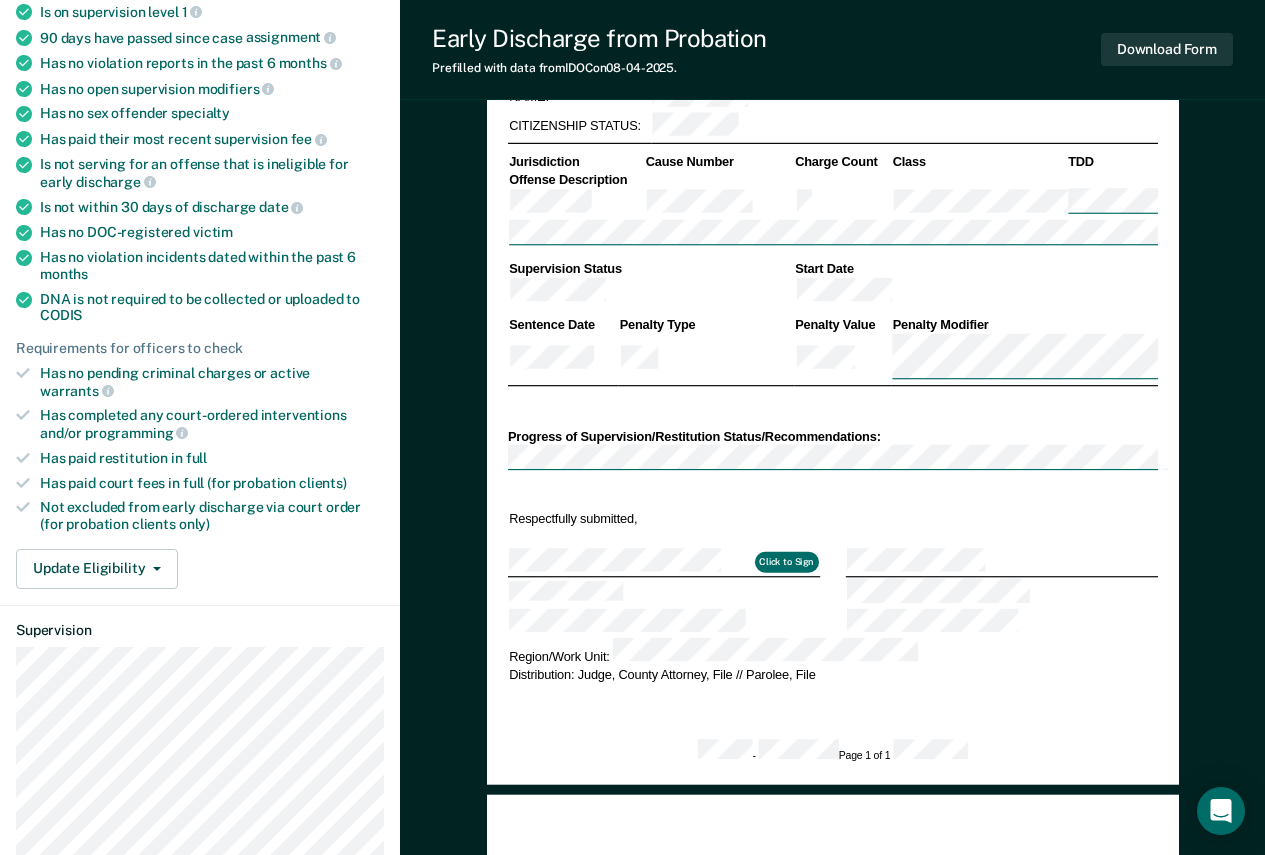 scroll, scrollTop: 300, scrollLeft: 0, axis: vertical 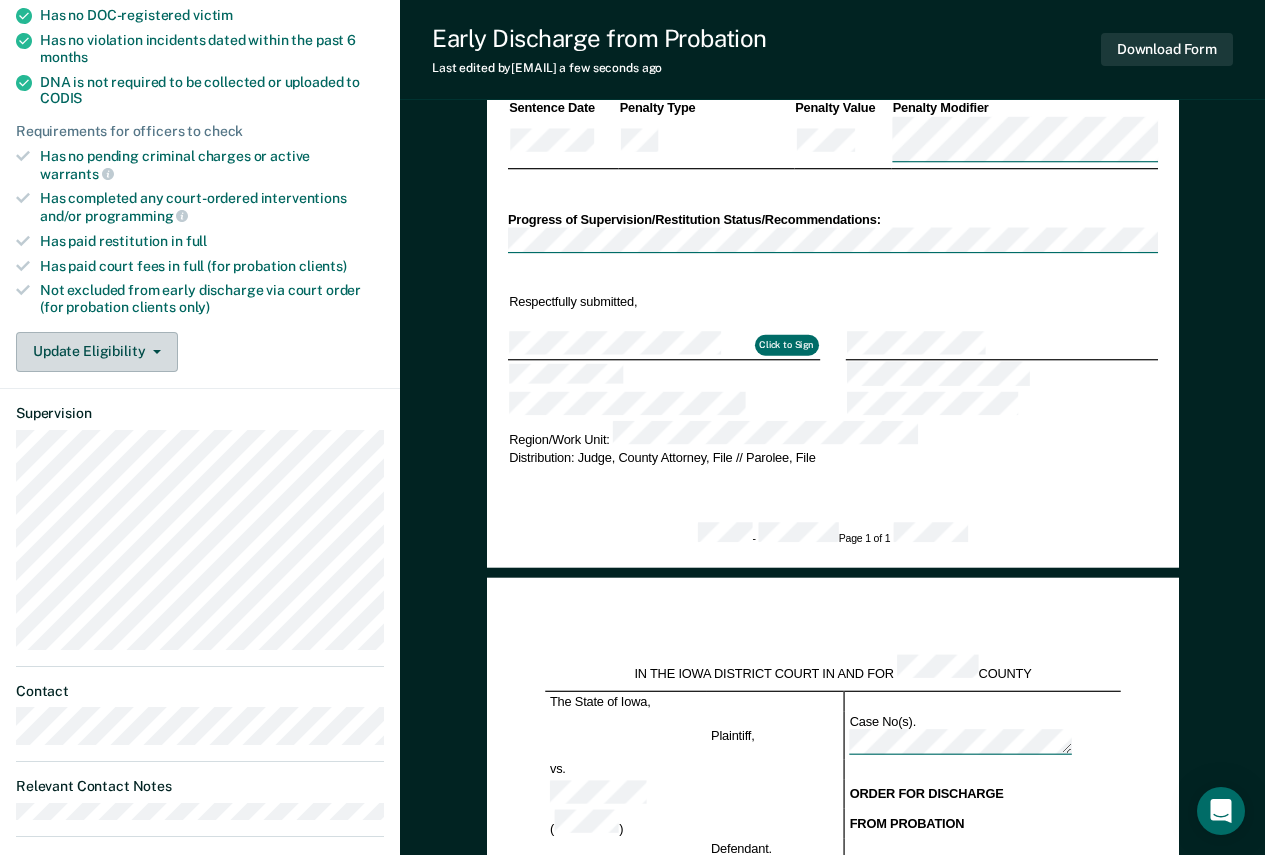 click on "Update Eligibility" at bounding box center (97, 352) 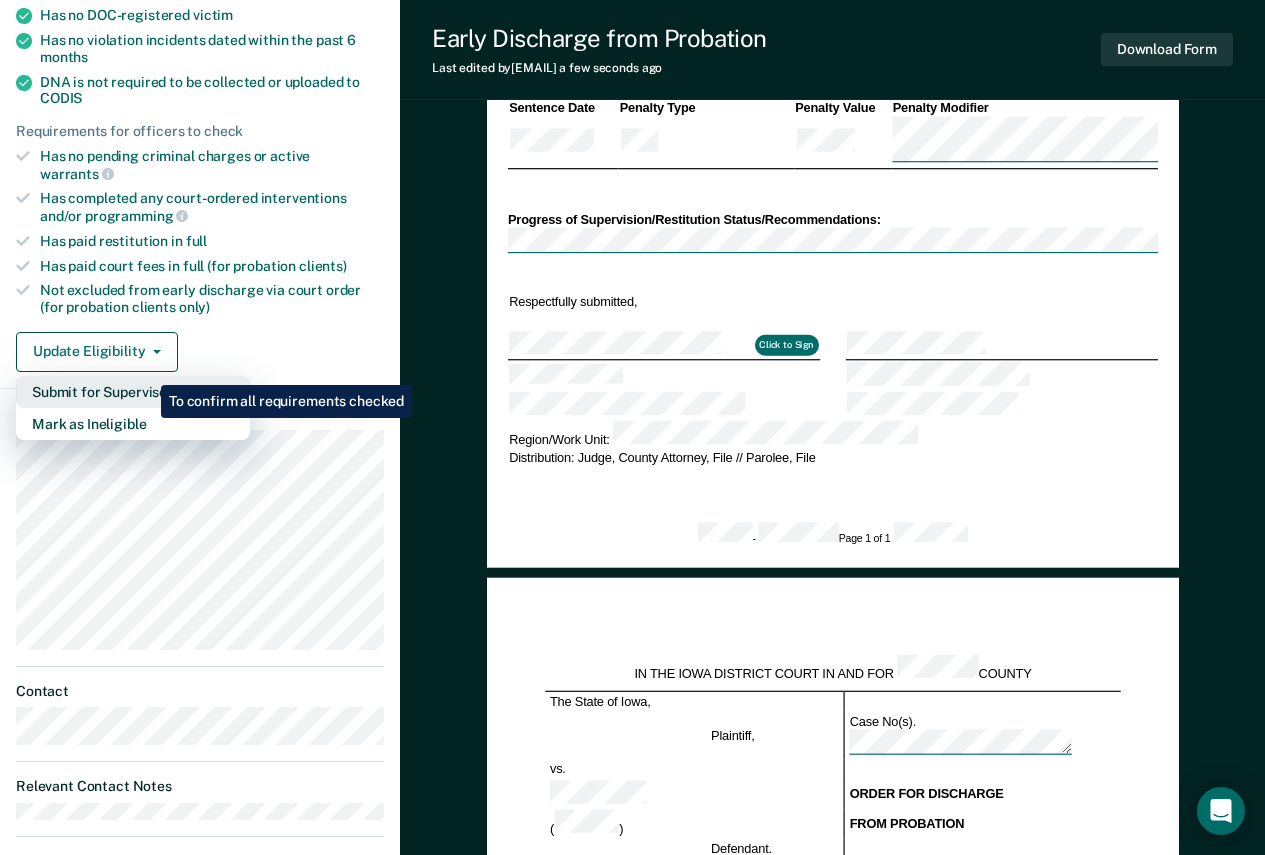 click on "Submit for Supervisor Approval" at bounding box center [133, 392] 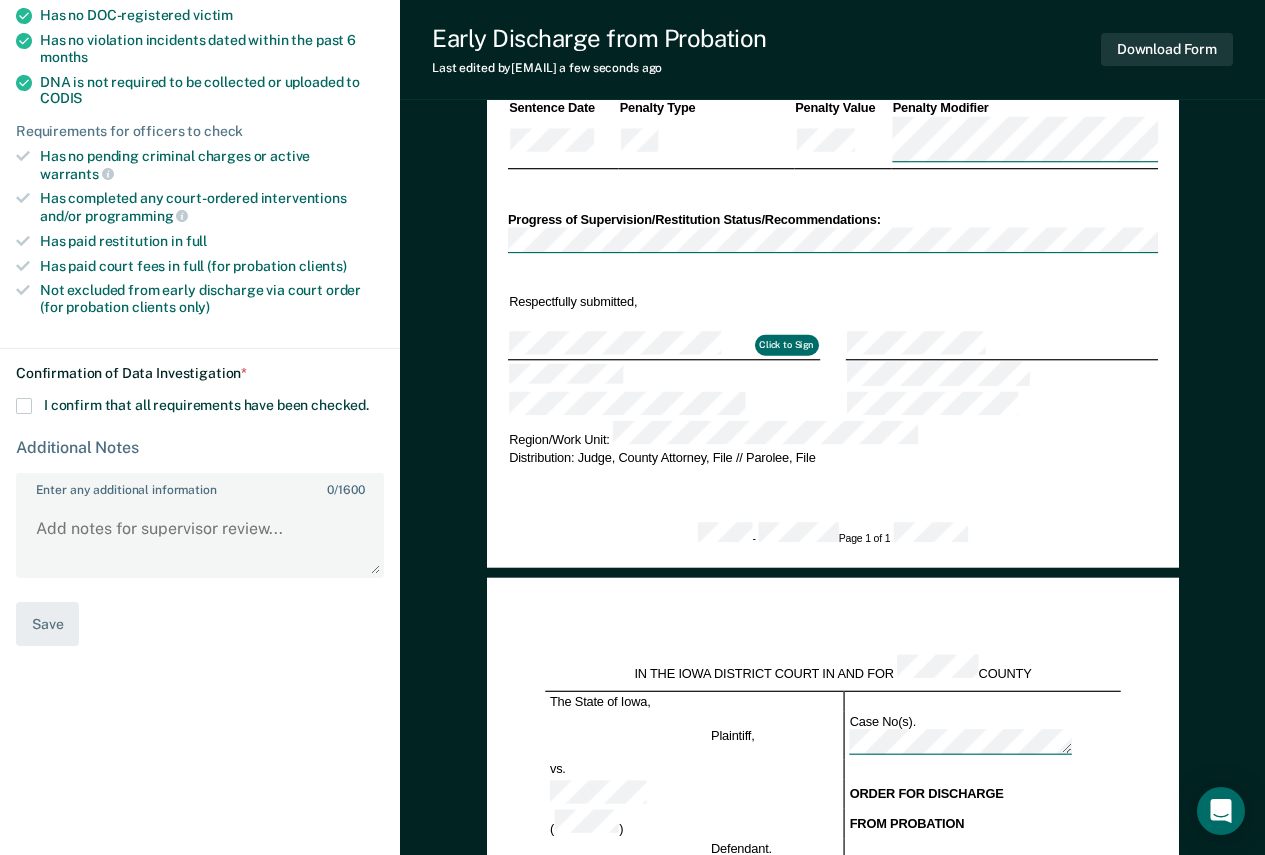 click on "Confirmation of Data Investigation  * I confirm that all requirements have been checked. Additional Notes Enter any additional information 0  /  1600 Save" at bounding box center (200, 506) 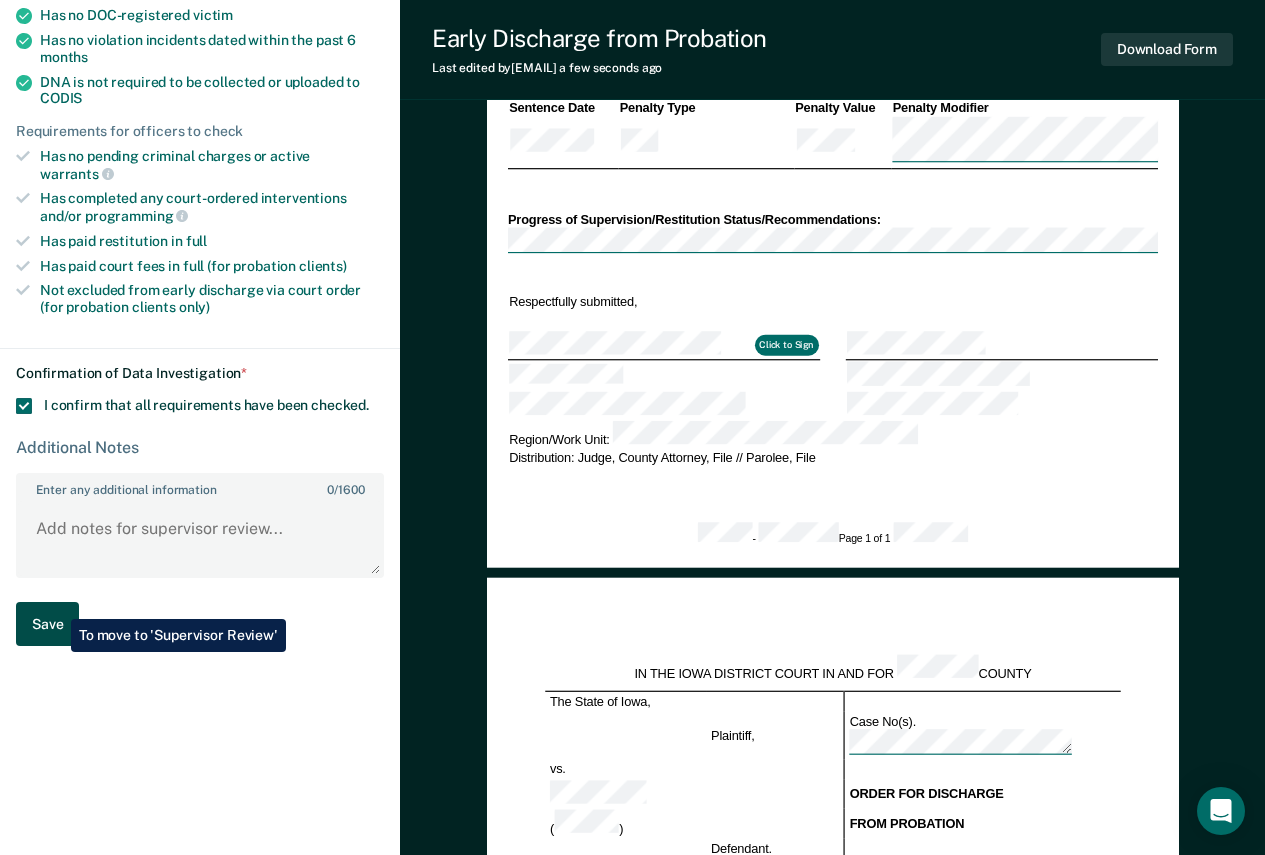 click on "Save" at bounding box center [47, 624] 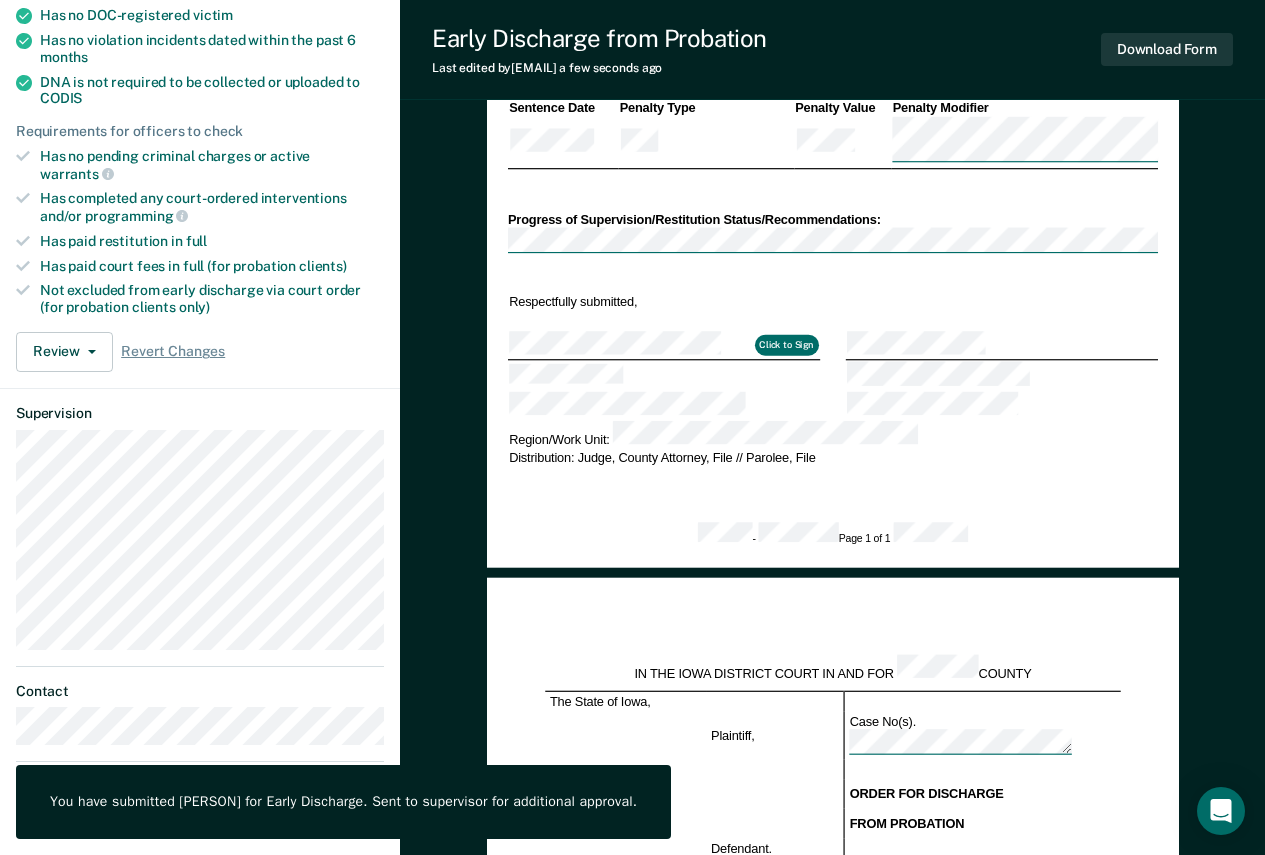 scroll, scrollTop: 0, scrollLeft: 0, axis: both 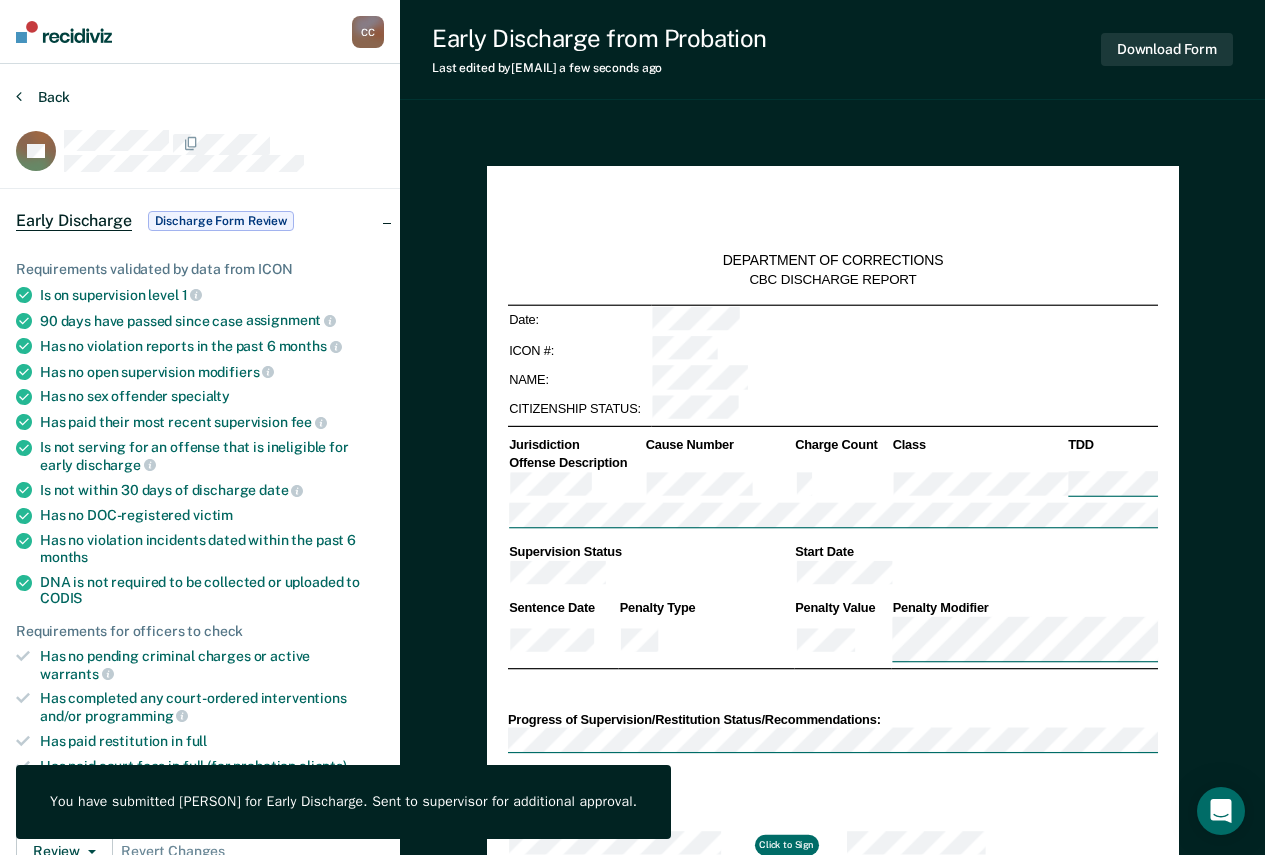 click on "Back" at bounding box center [43, 97] 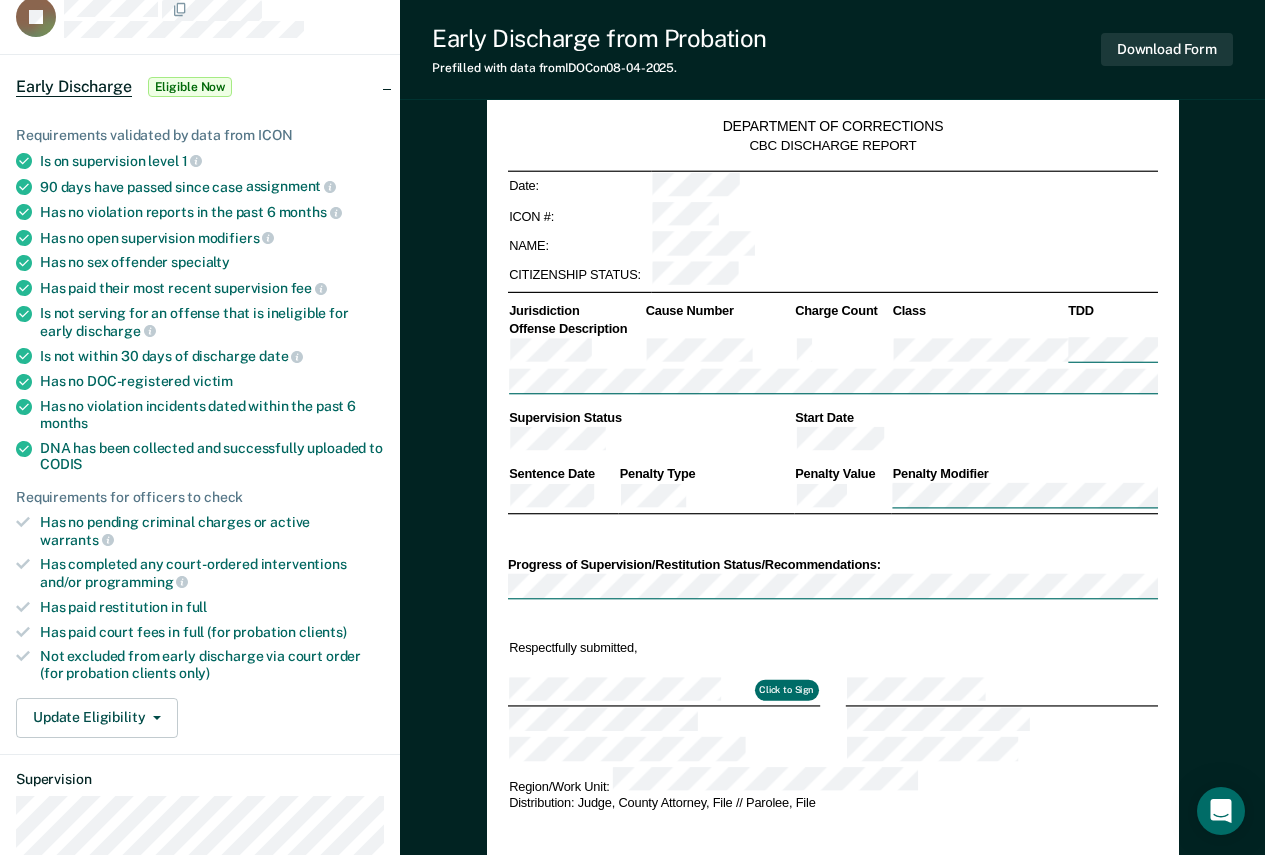 scroll, scrollTop: 400, scrollLeft: 0, axis: vertical 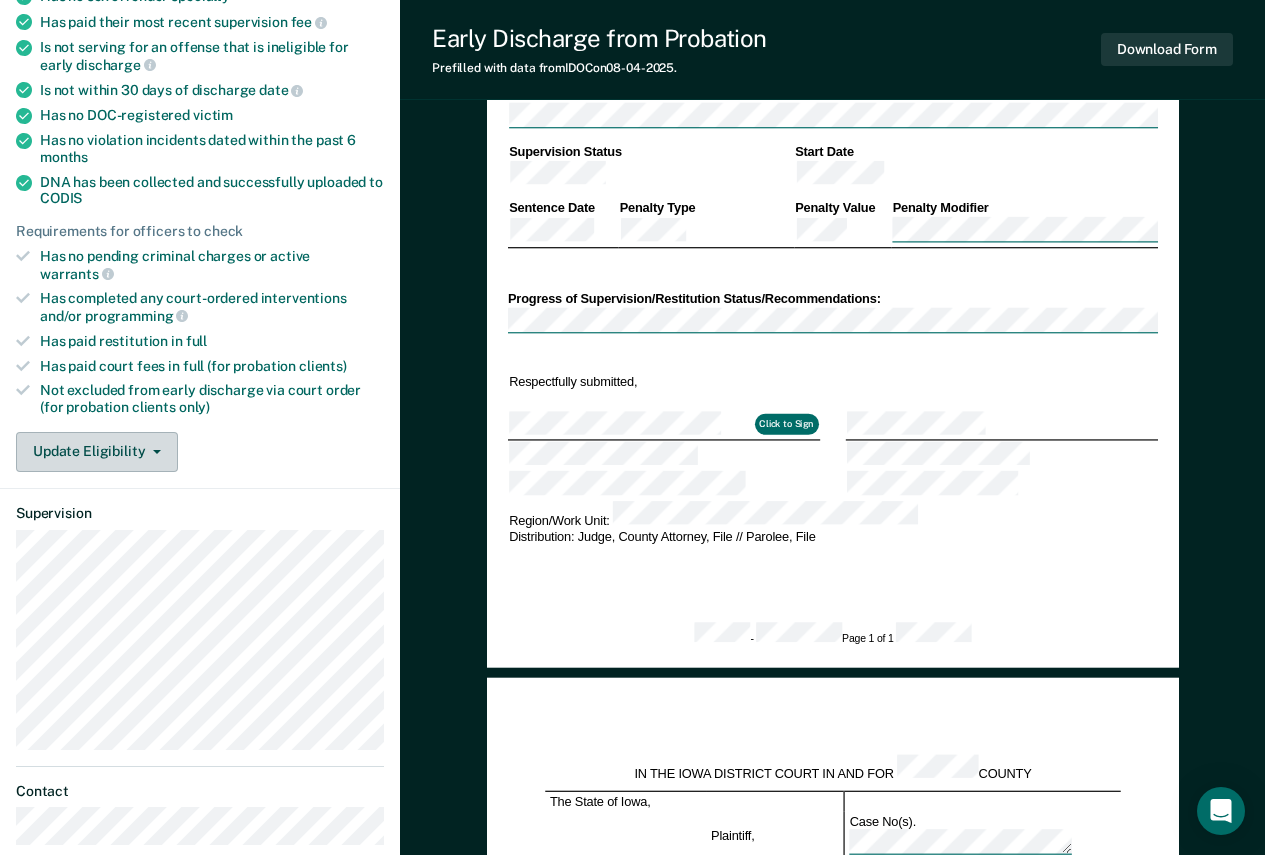 click on "Update Eligibility" at bounding box center [97, 452] 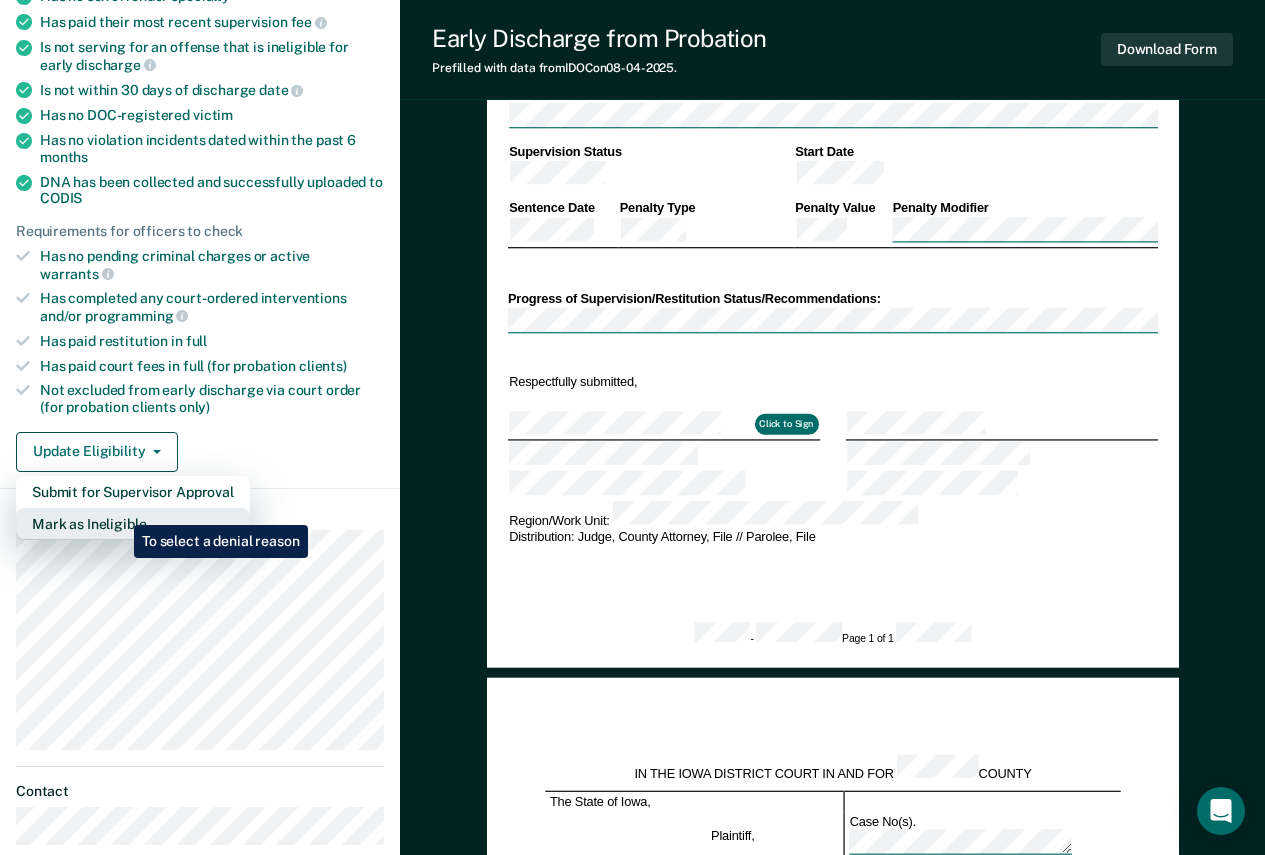 click on "Mark as Ineligible" at bounding box center [133, 524] 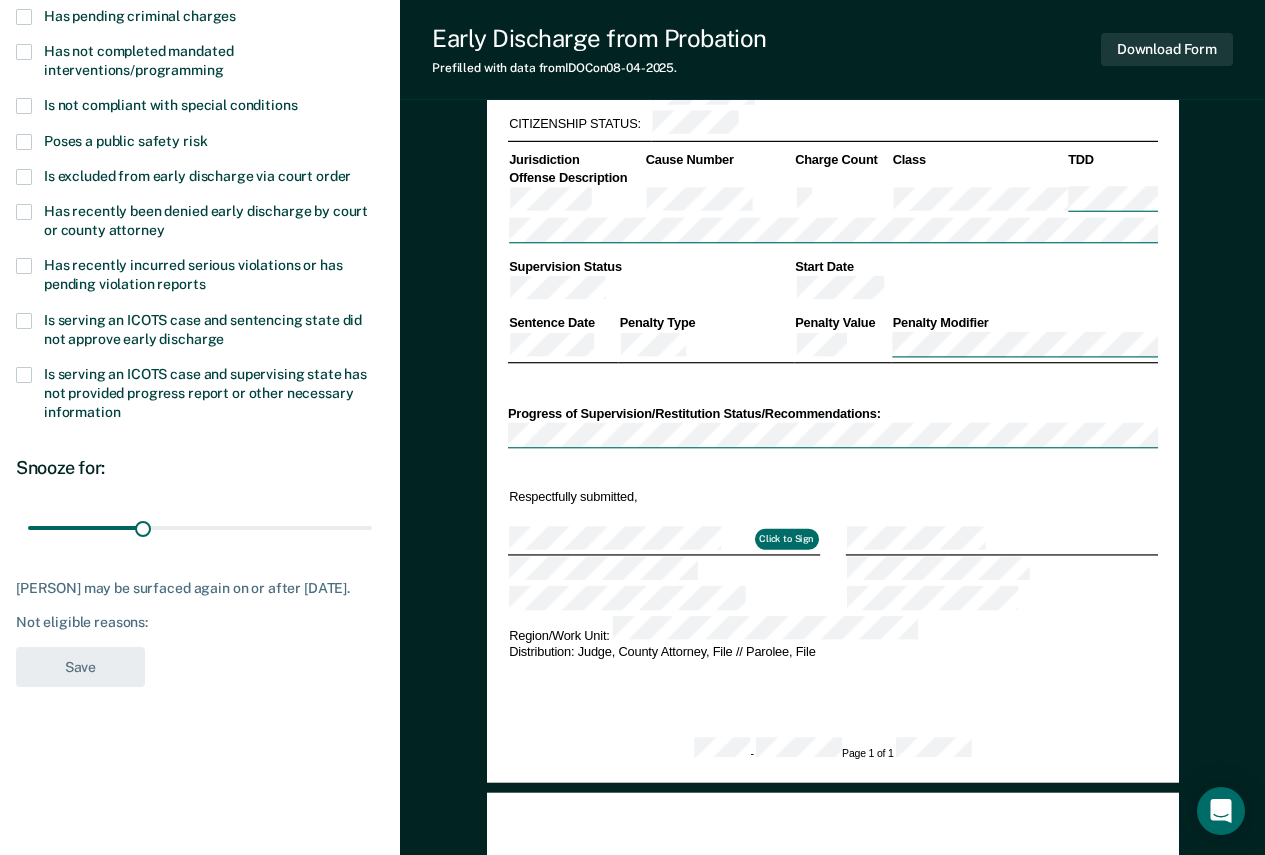scroll, scrollTop: 200, scrollLeft: 0, axis: vertical 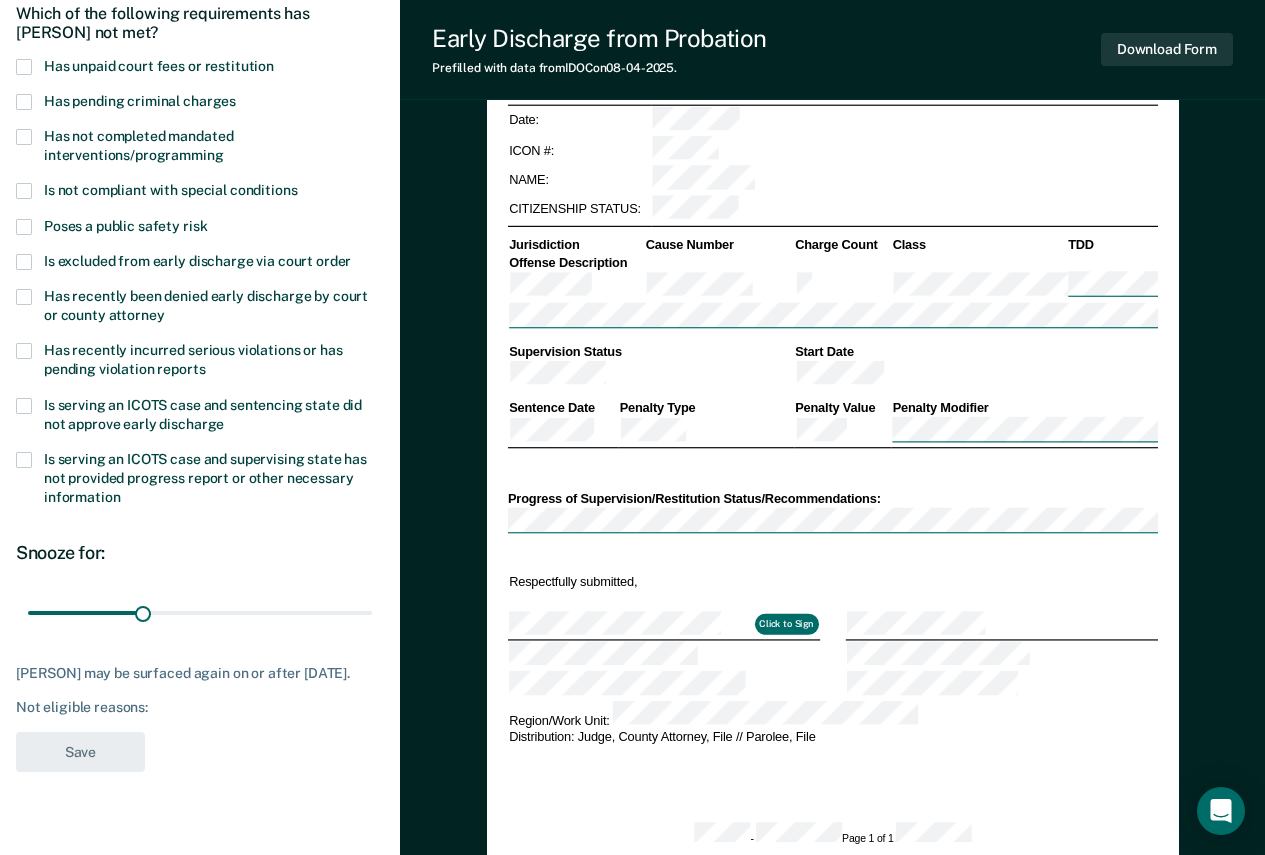 click on "Has not completed mandated interventions/programming" at bounding box center (138, 145) 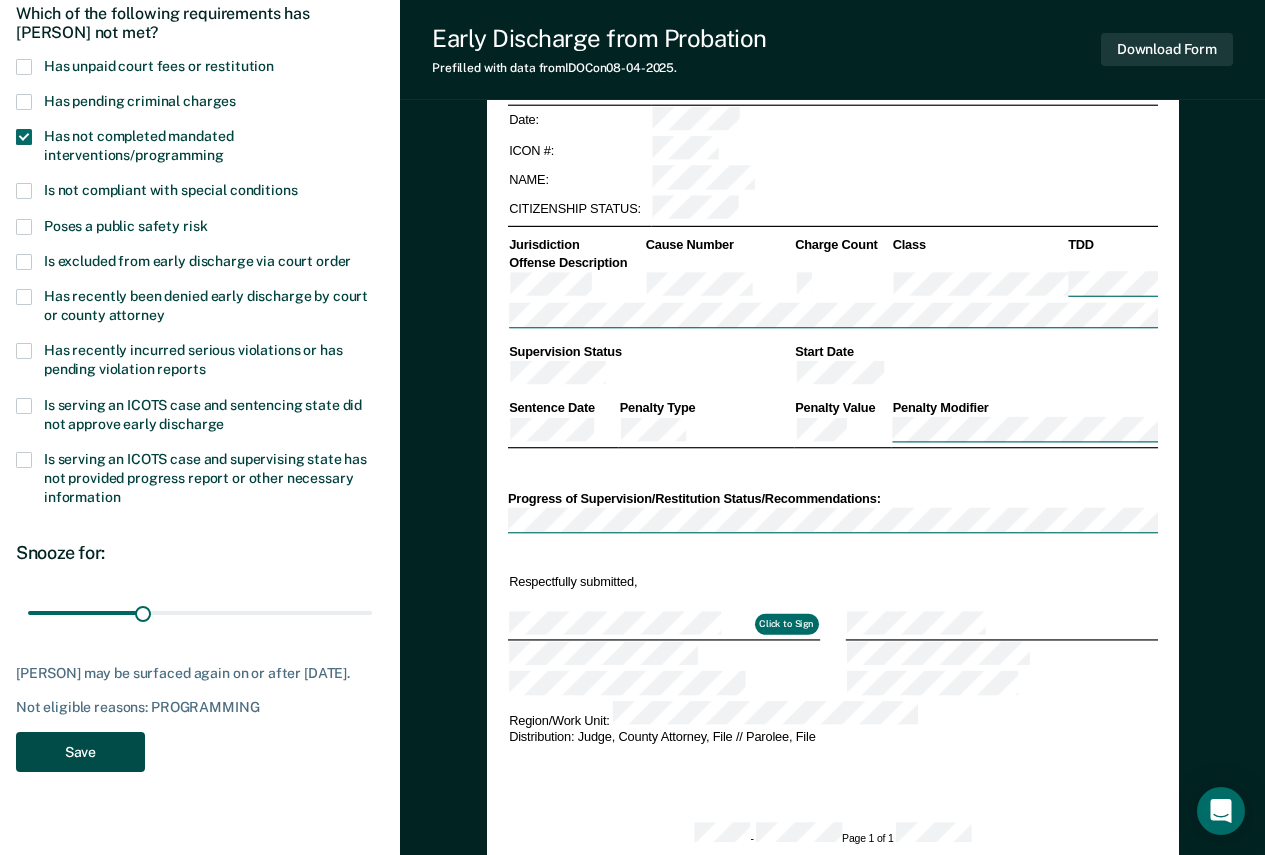 click on "Save" at bounding box center [80, 752] 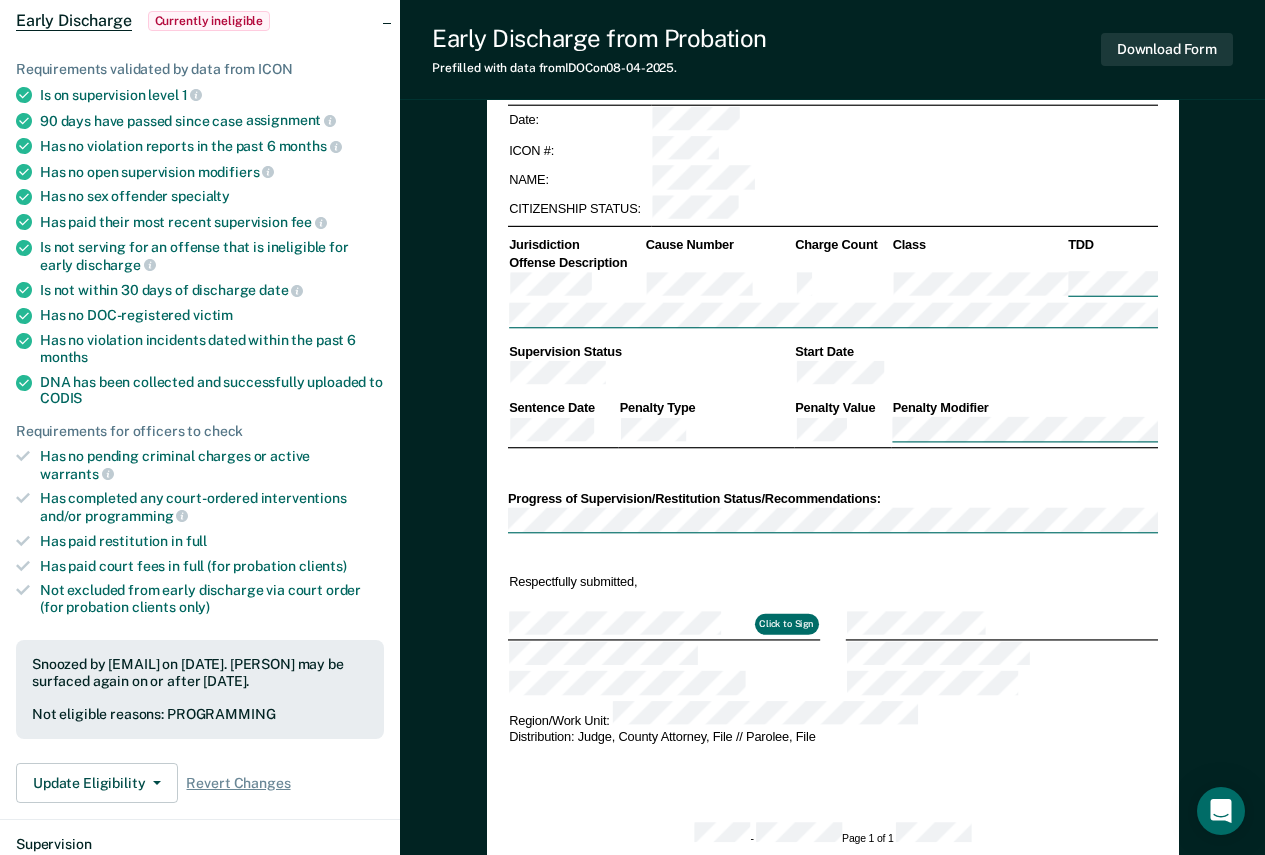scroll, scrollTop: 0, scrollLeft: 0, axis: both 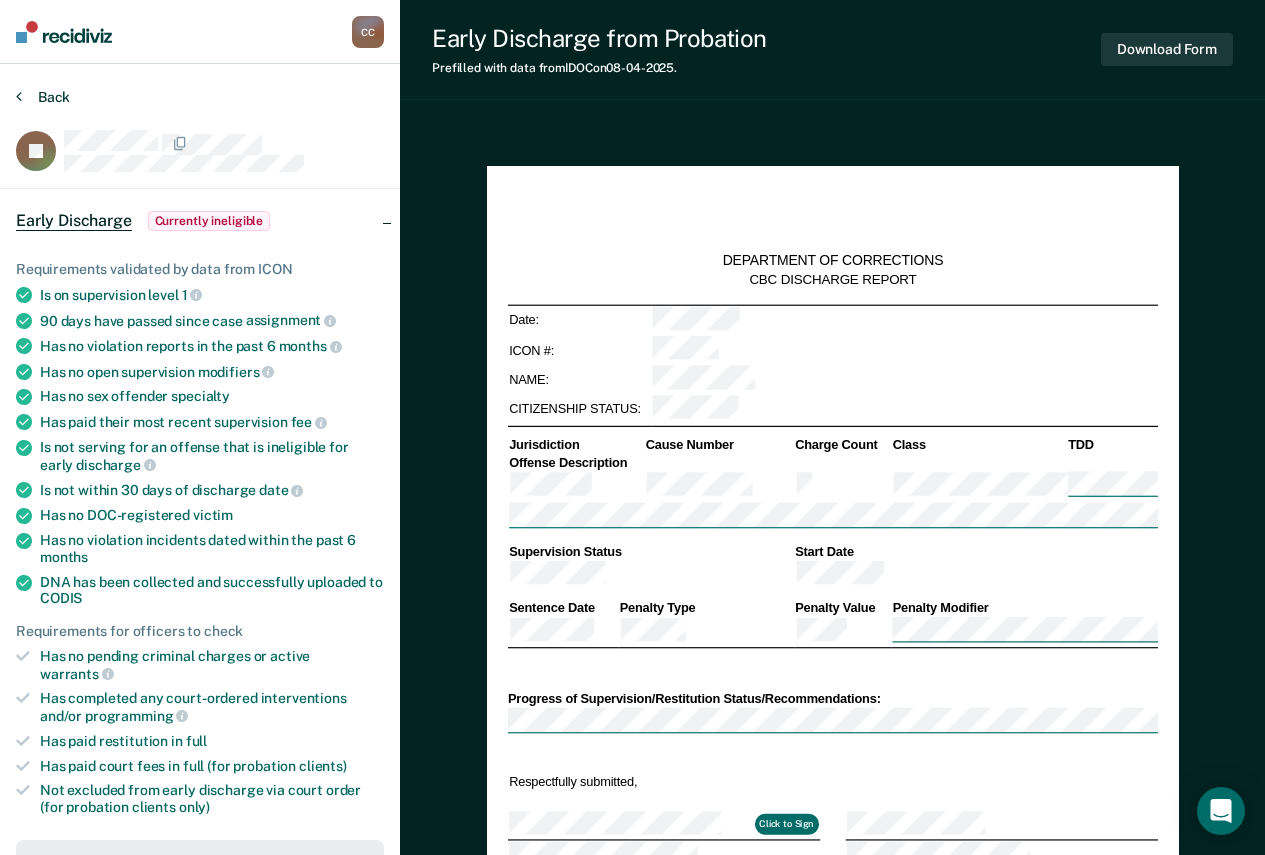 click on "Back" at bounding box center (43, 97) 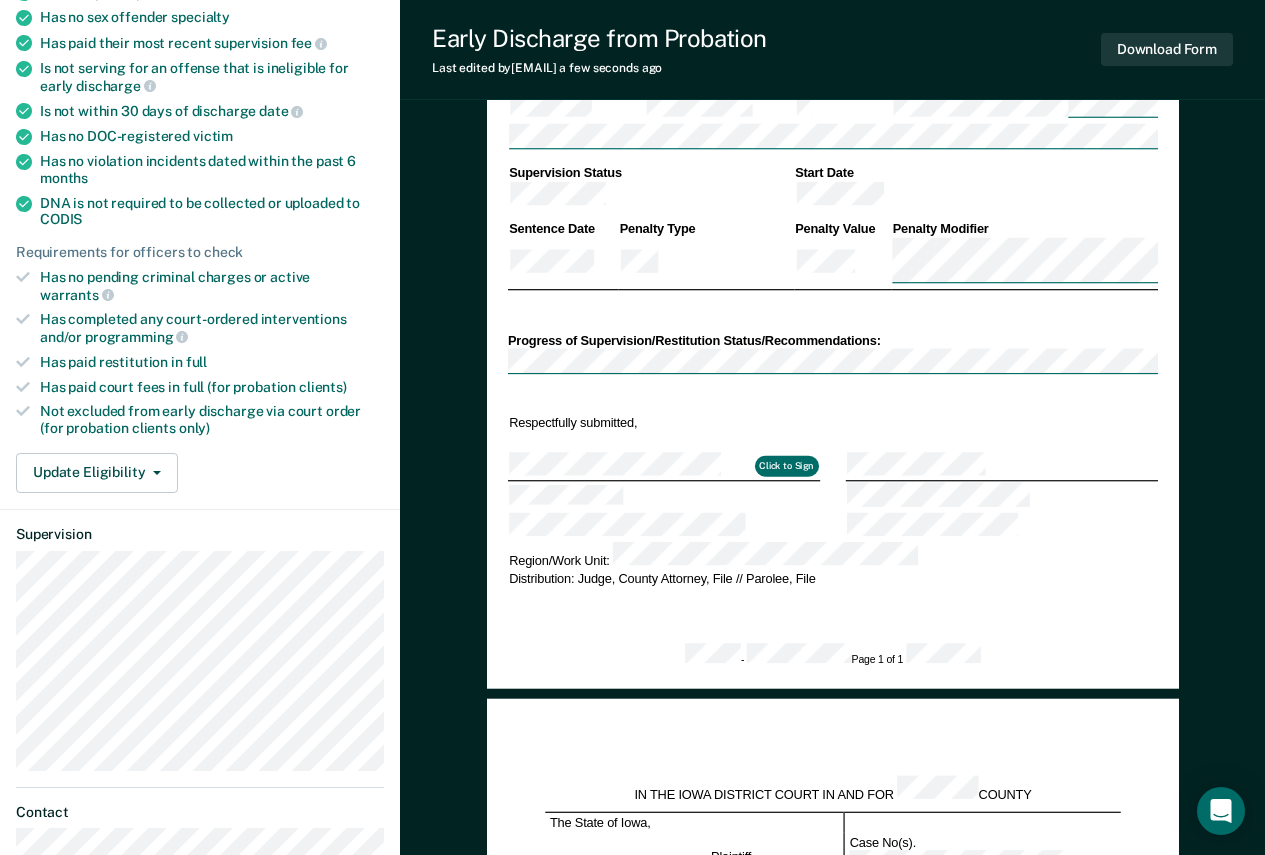 scroll, scrollTop: 400, scrollLeft: 0, axis: vertical 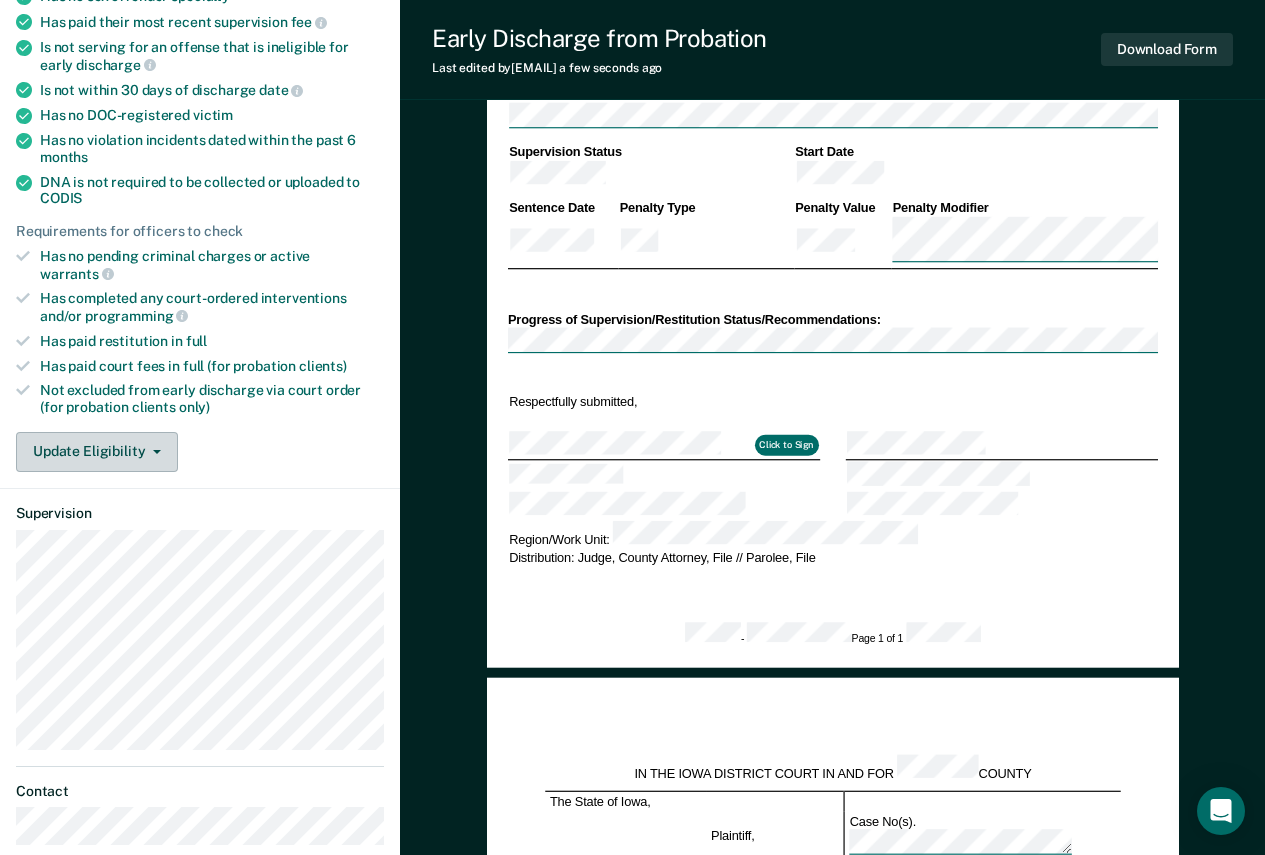 click on "Update Eligibility" at bounding box center (97, 452) 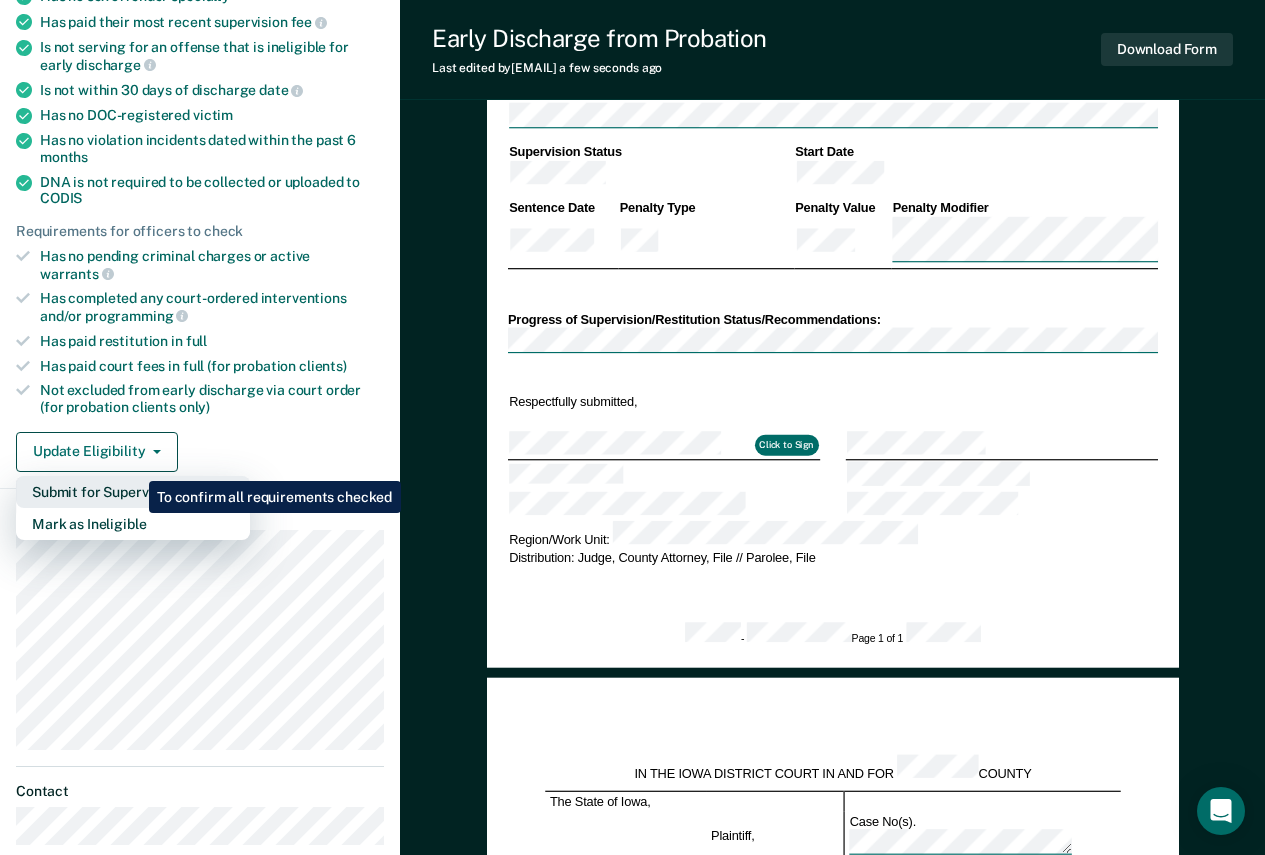 click on "Submit for Supervisor Approval" at bounding box center [133, 492] 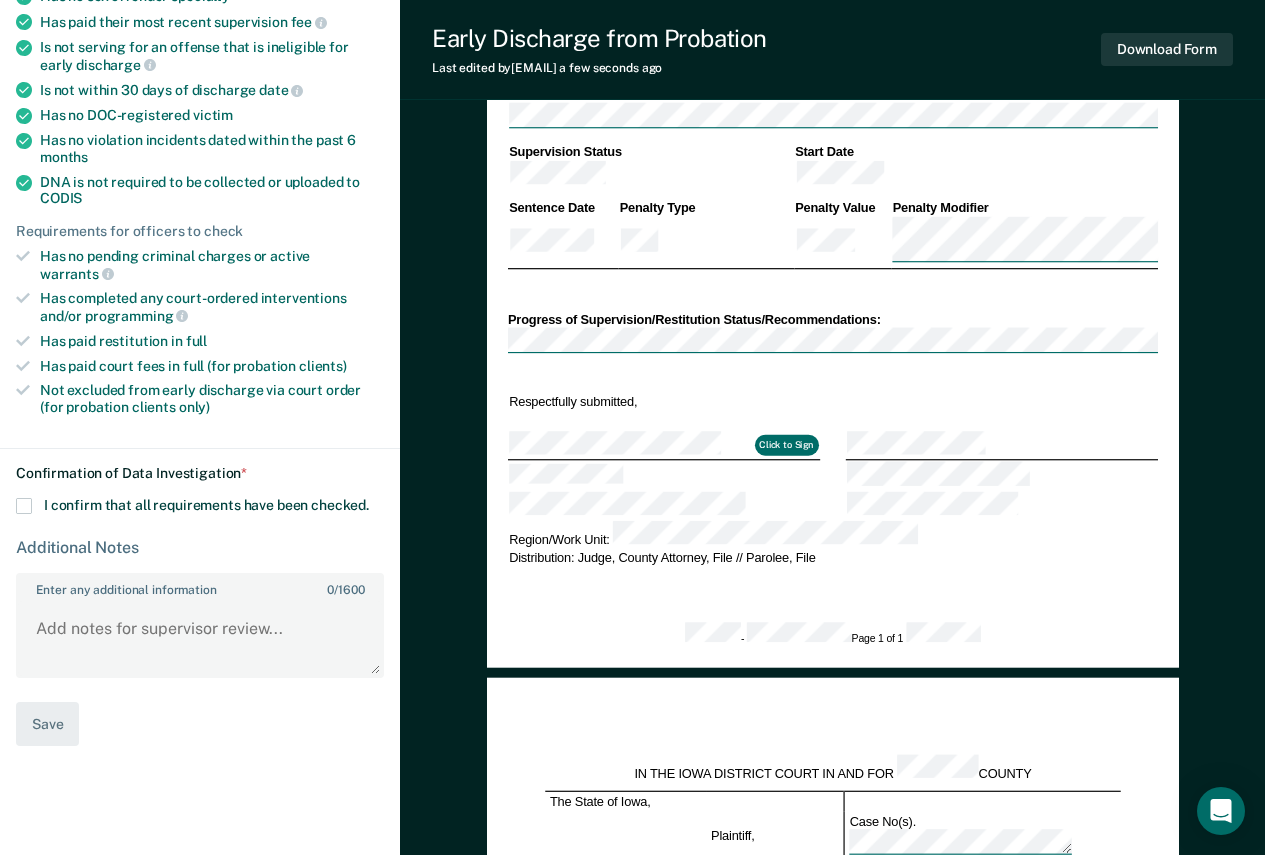 click on "I confirm that all requirements have been checked." at bounding box center [206, 505] 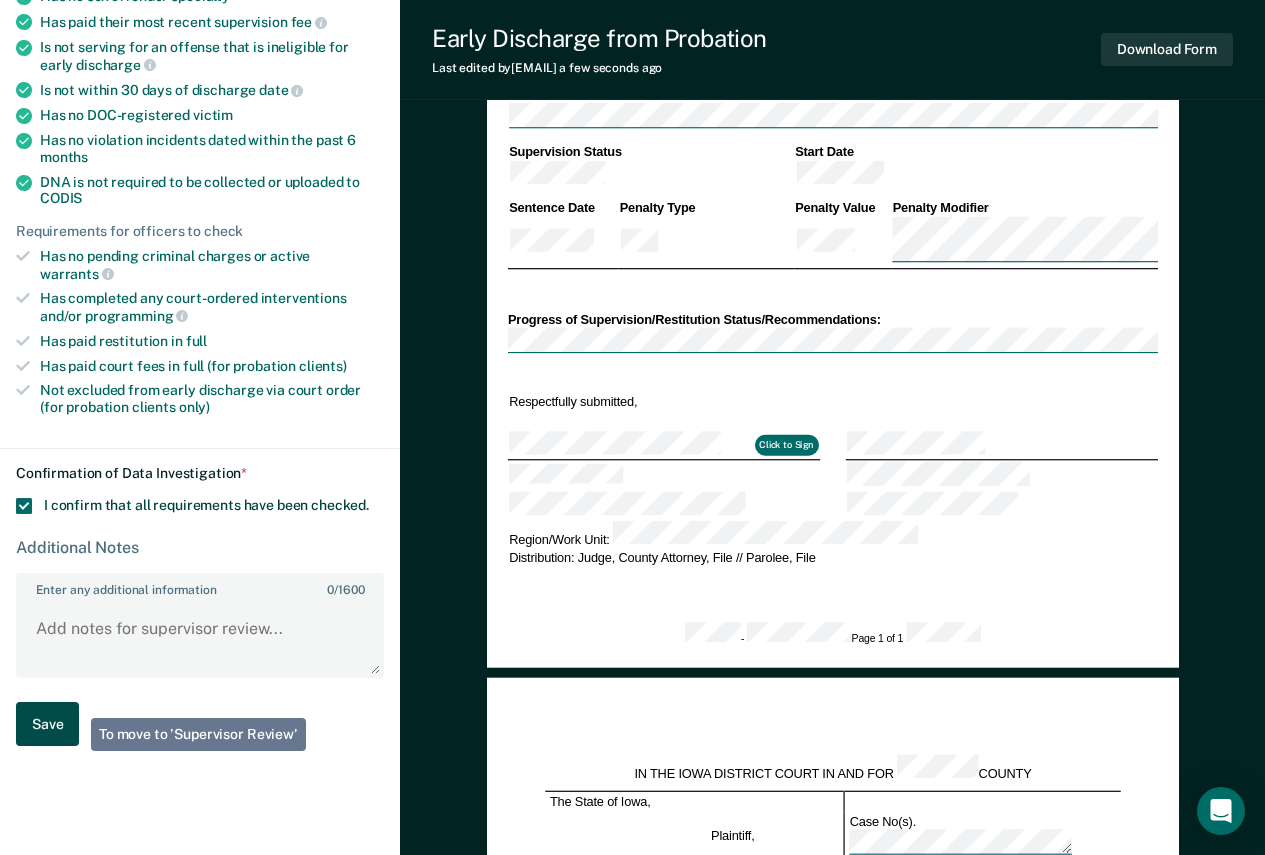 click on "Save" at bounding box center [47, 724] 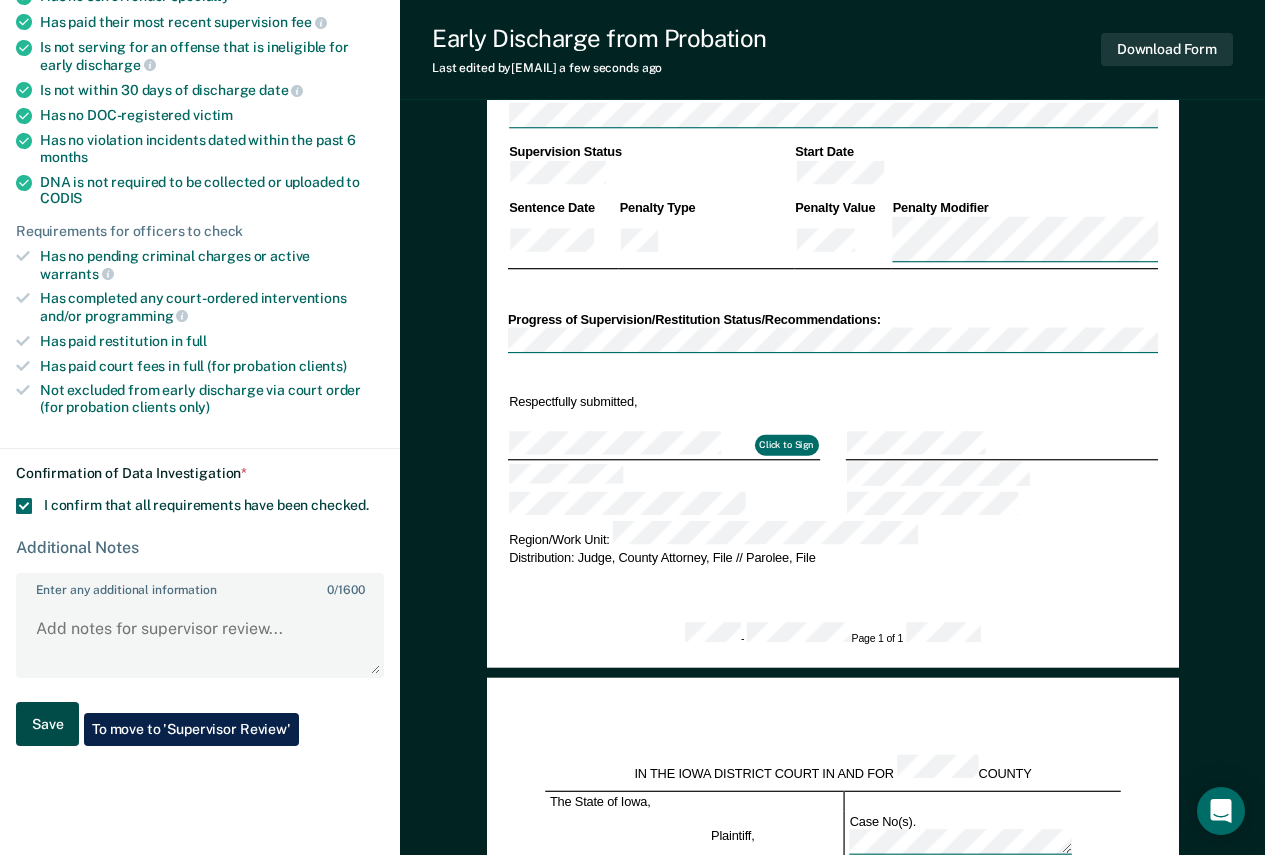 type on "x" 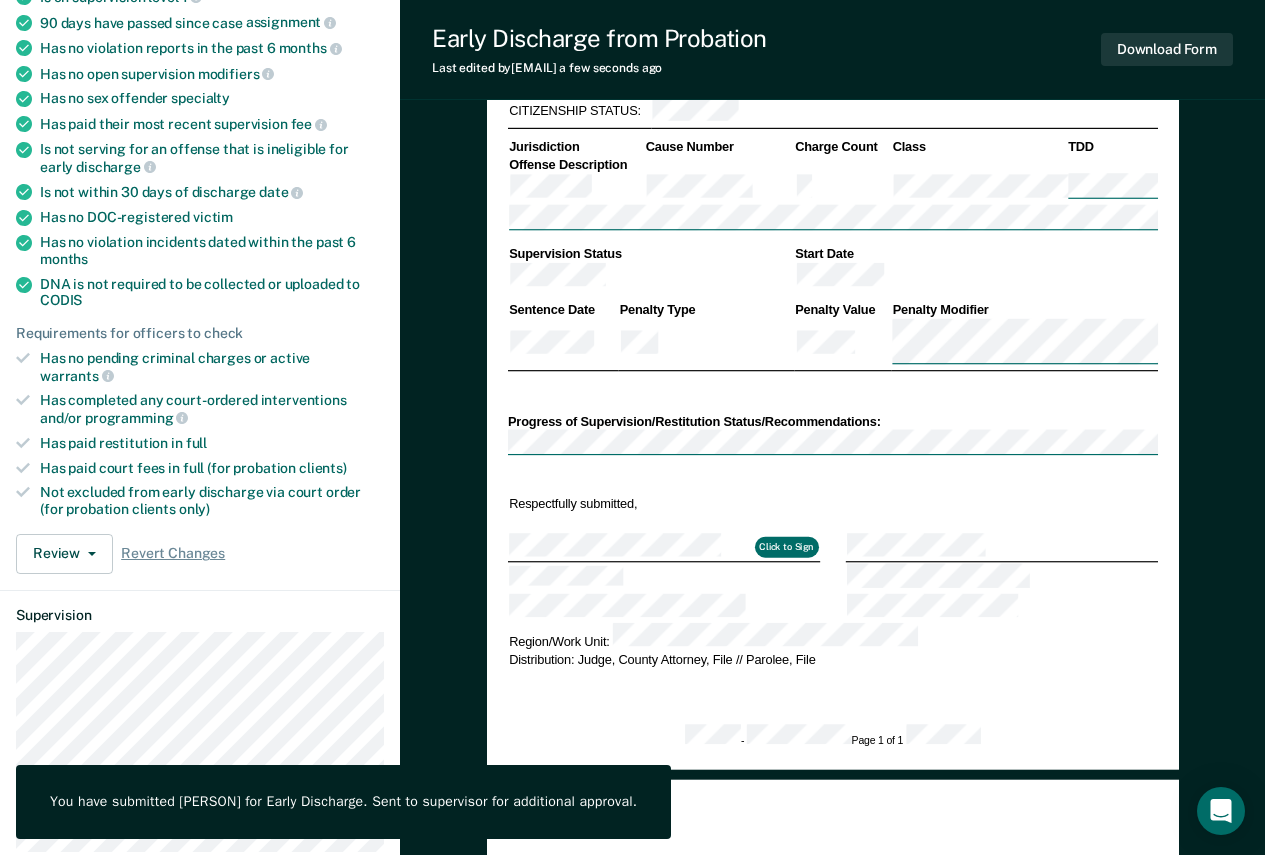 scroll, scrollTop: 0, scrollLeft: 0, axis: both 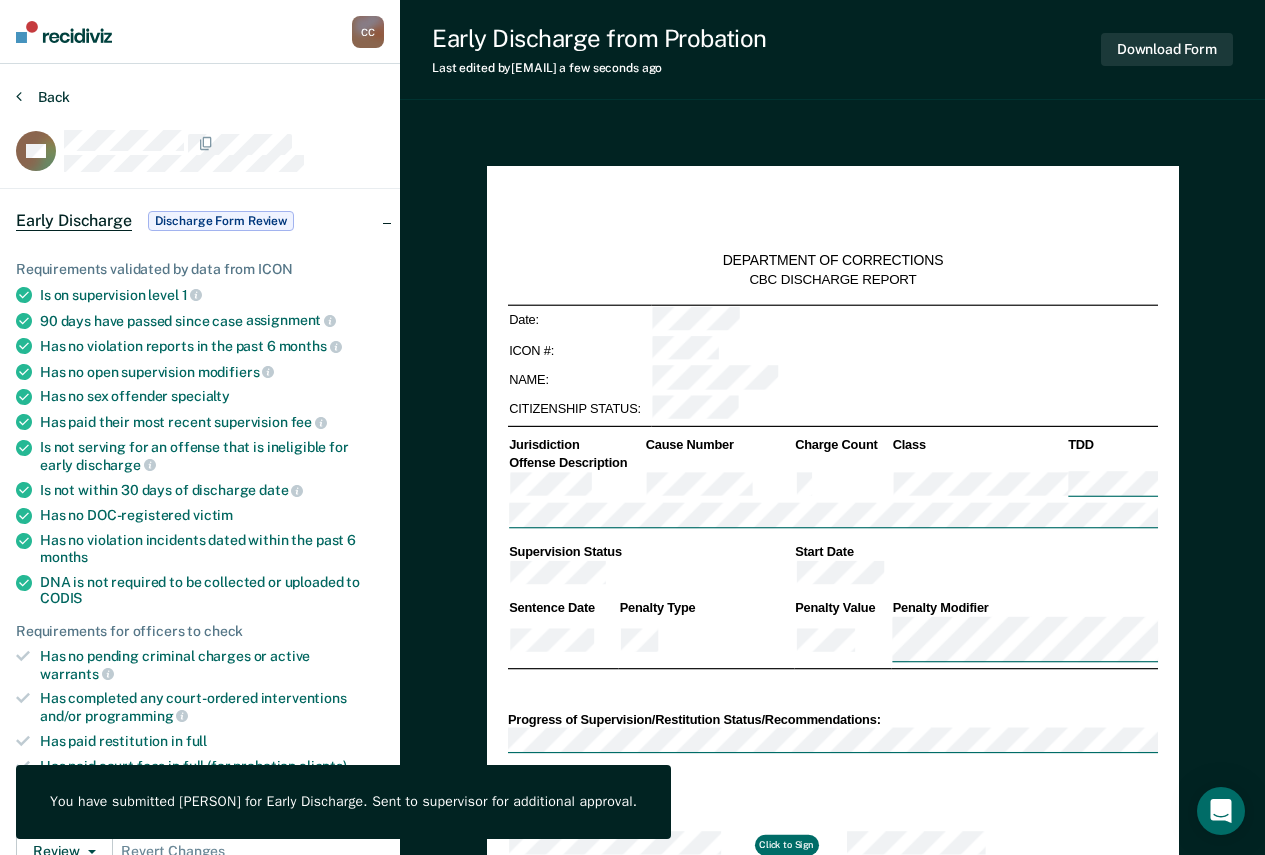 click on "Back" at bounding box center (43, 97) 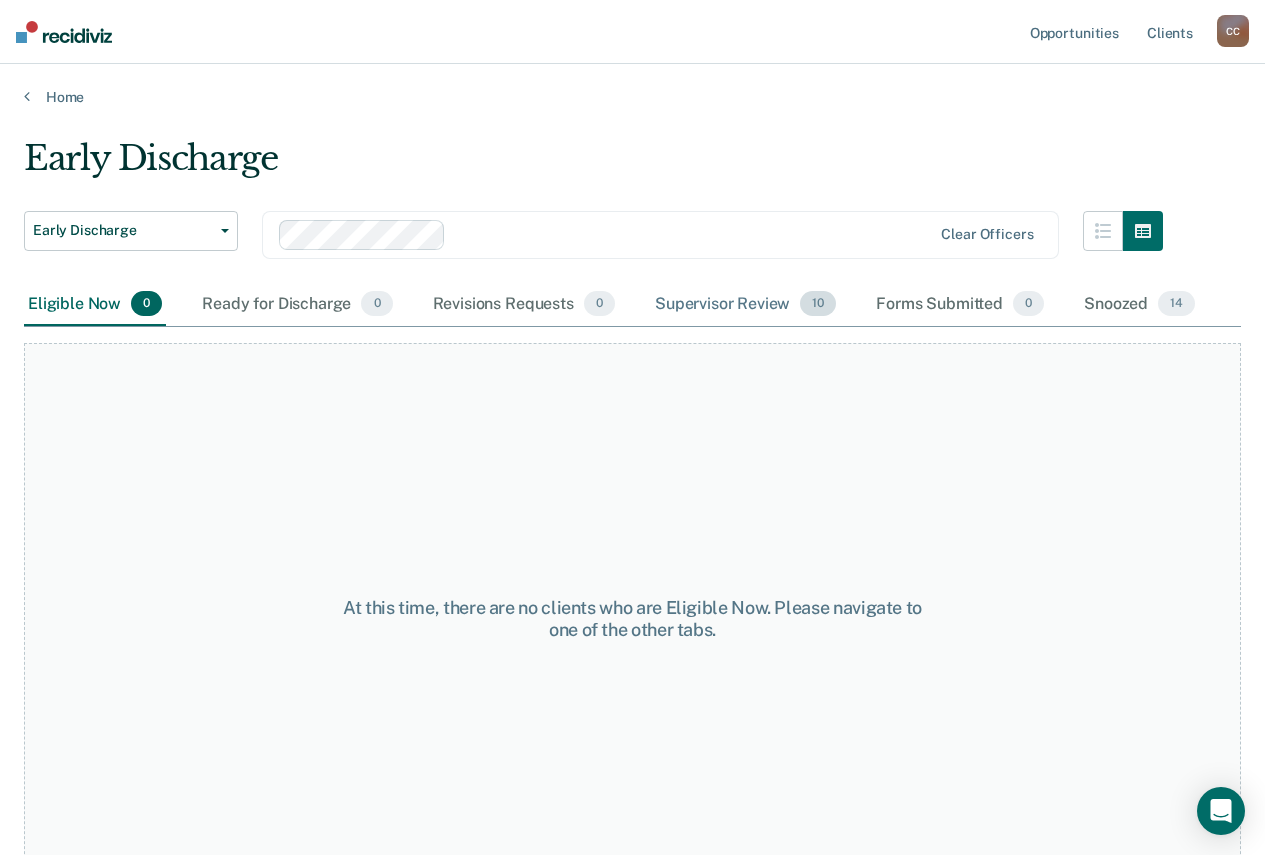 click on "Supervisor Review 10" at bounding box center (745, 305) 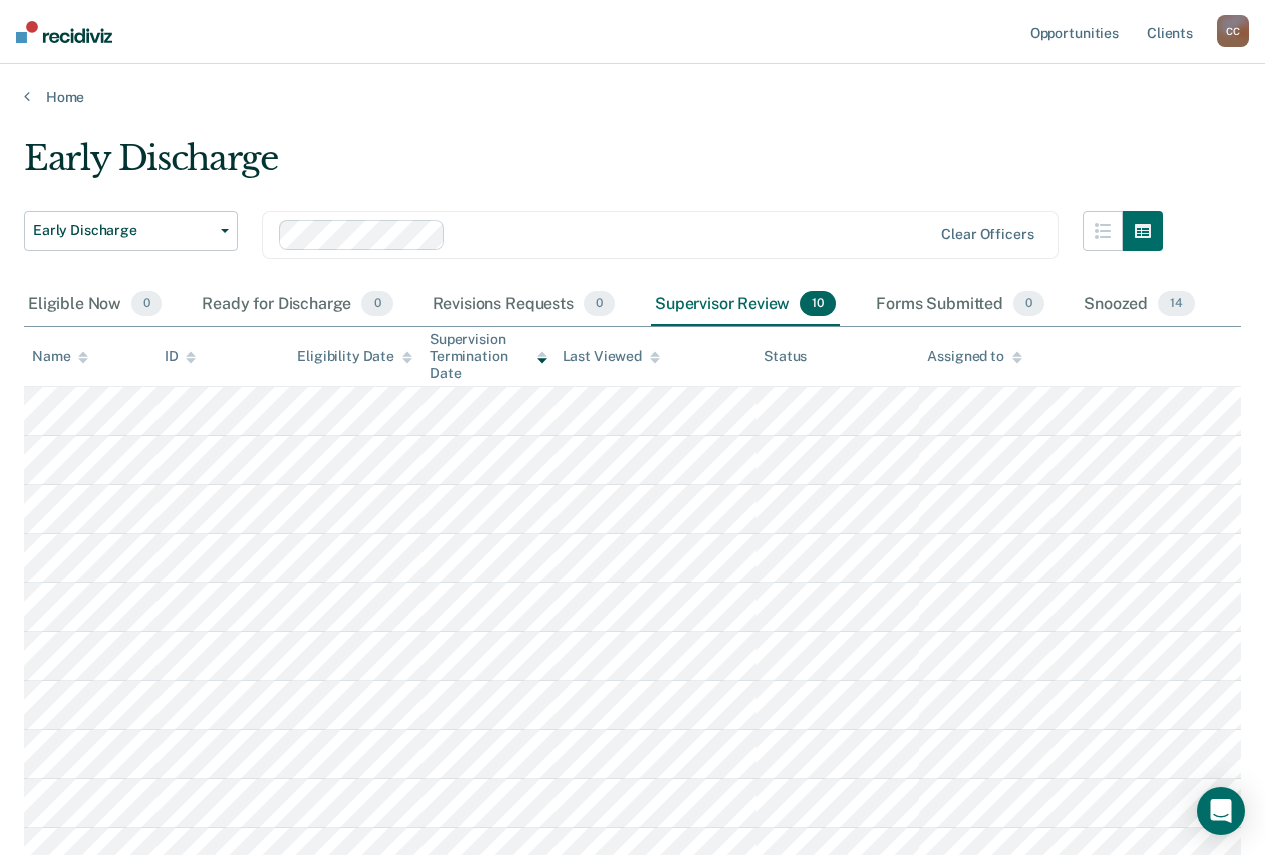 scroll, scrollTop: 22, scrollLeft: 0, axis: vertical 